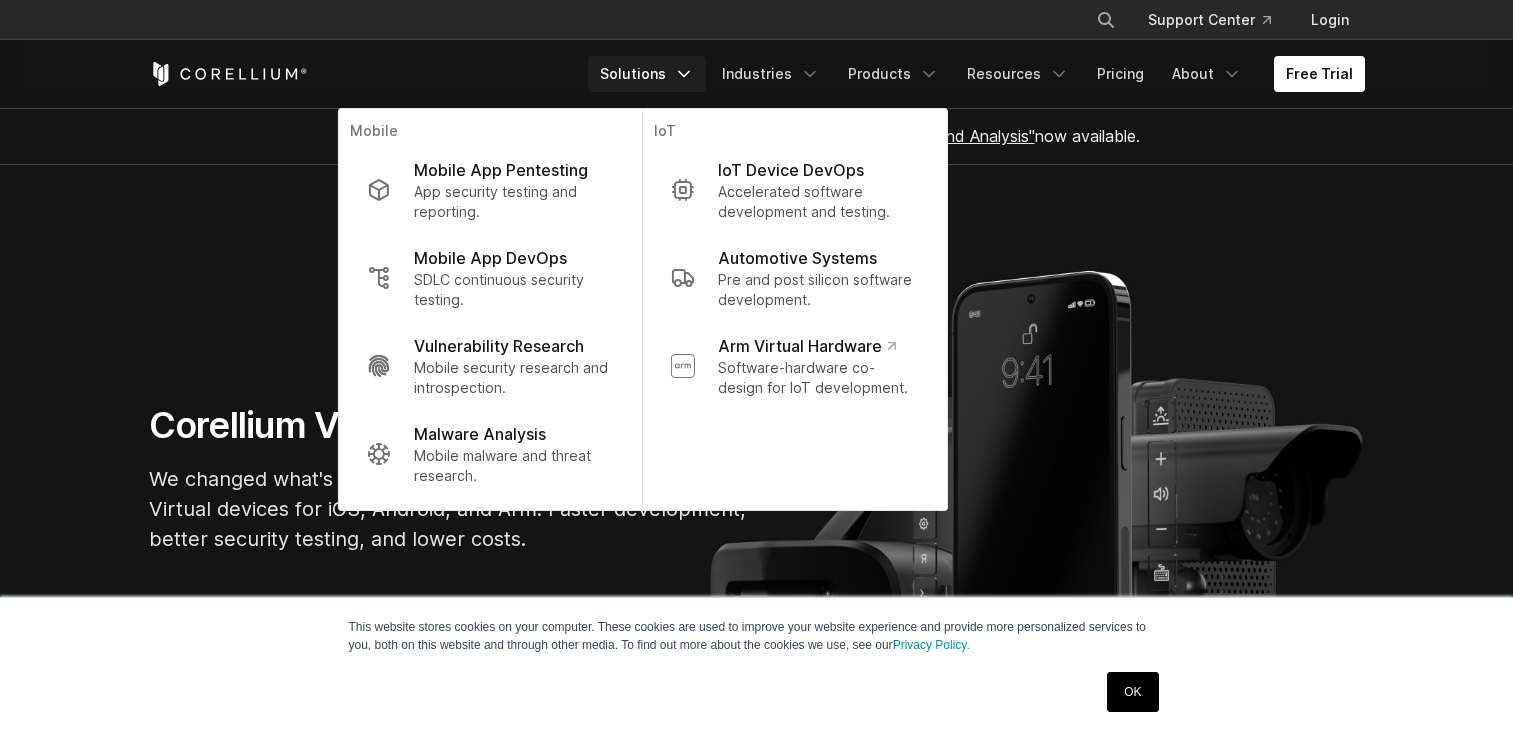scroll, scrollTop: 0, scrollLeft: 0, axis: both 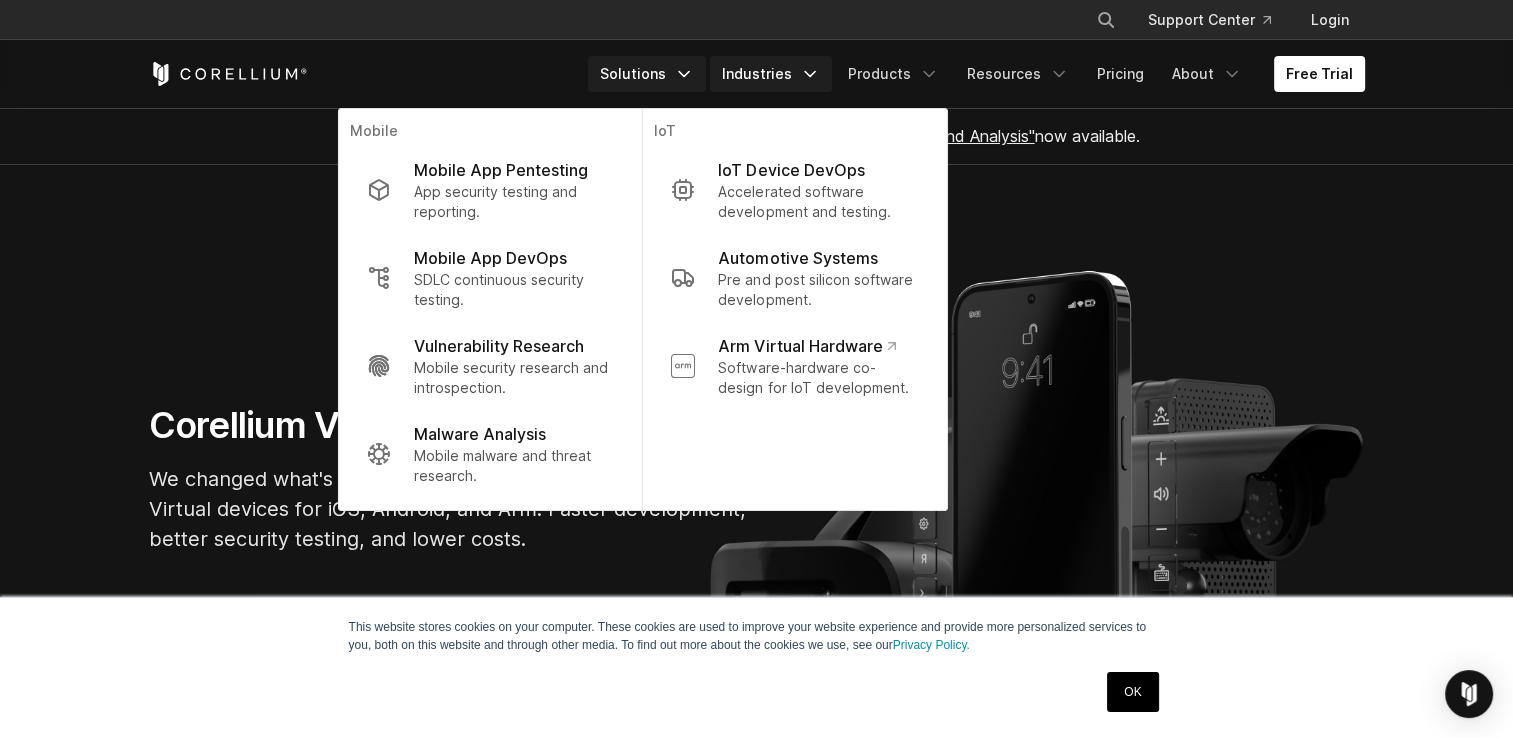 click on "Industries" at bounding box center (771, 74) 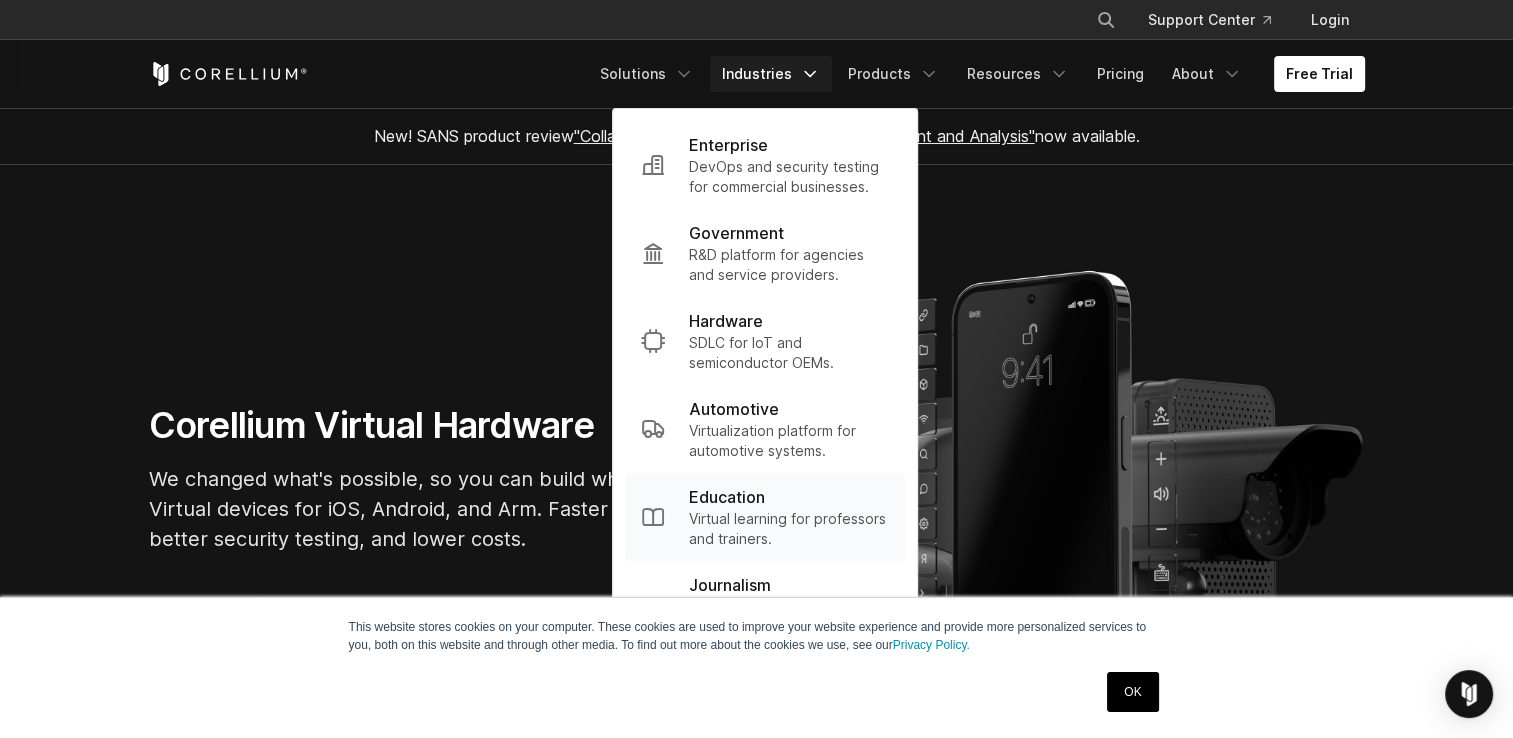 click on "Education" at bounding box center [727, 497] 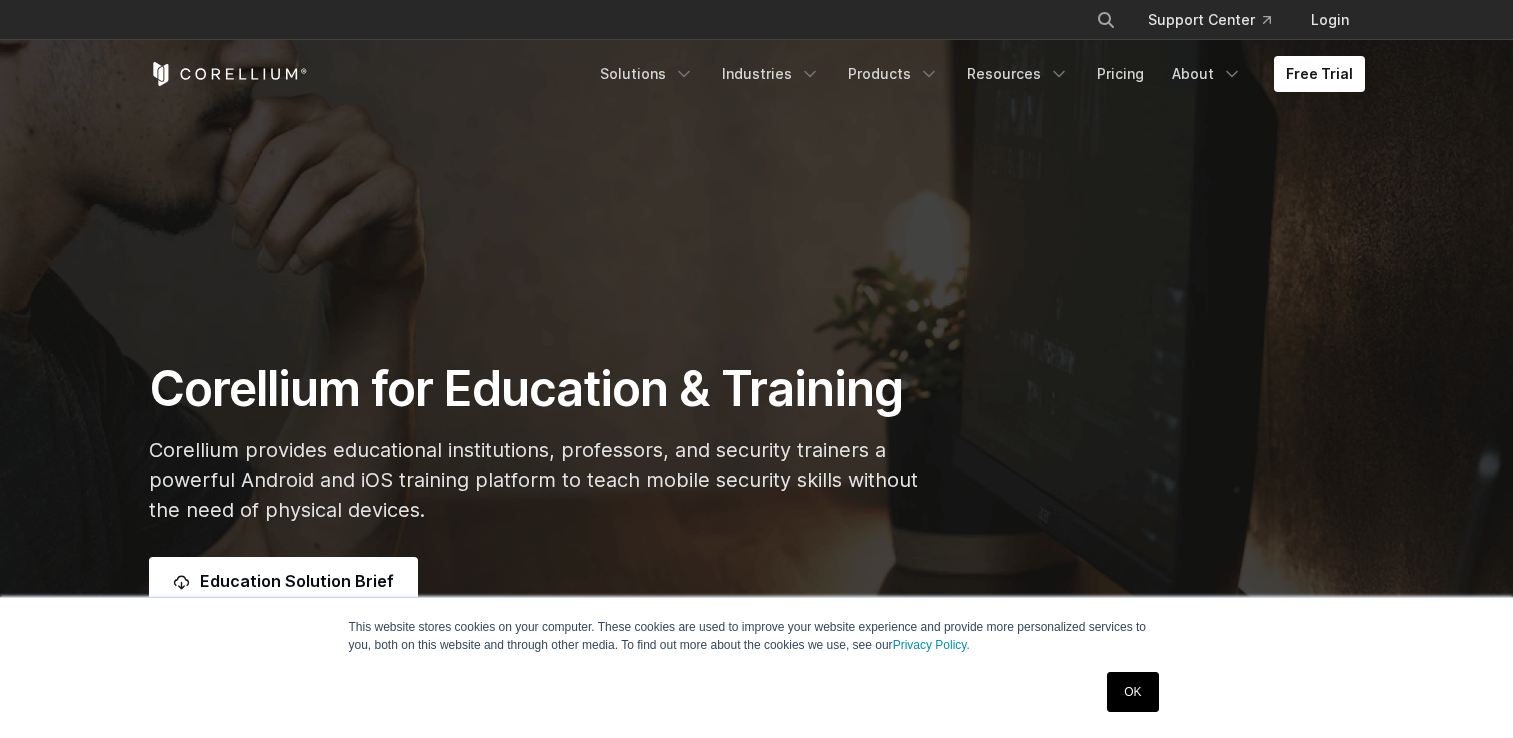 scroll, scrollTop: 0, scrollLeft: 0, axis: both 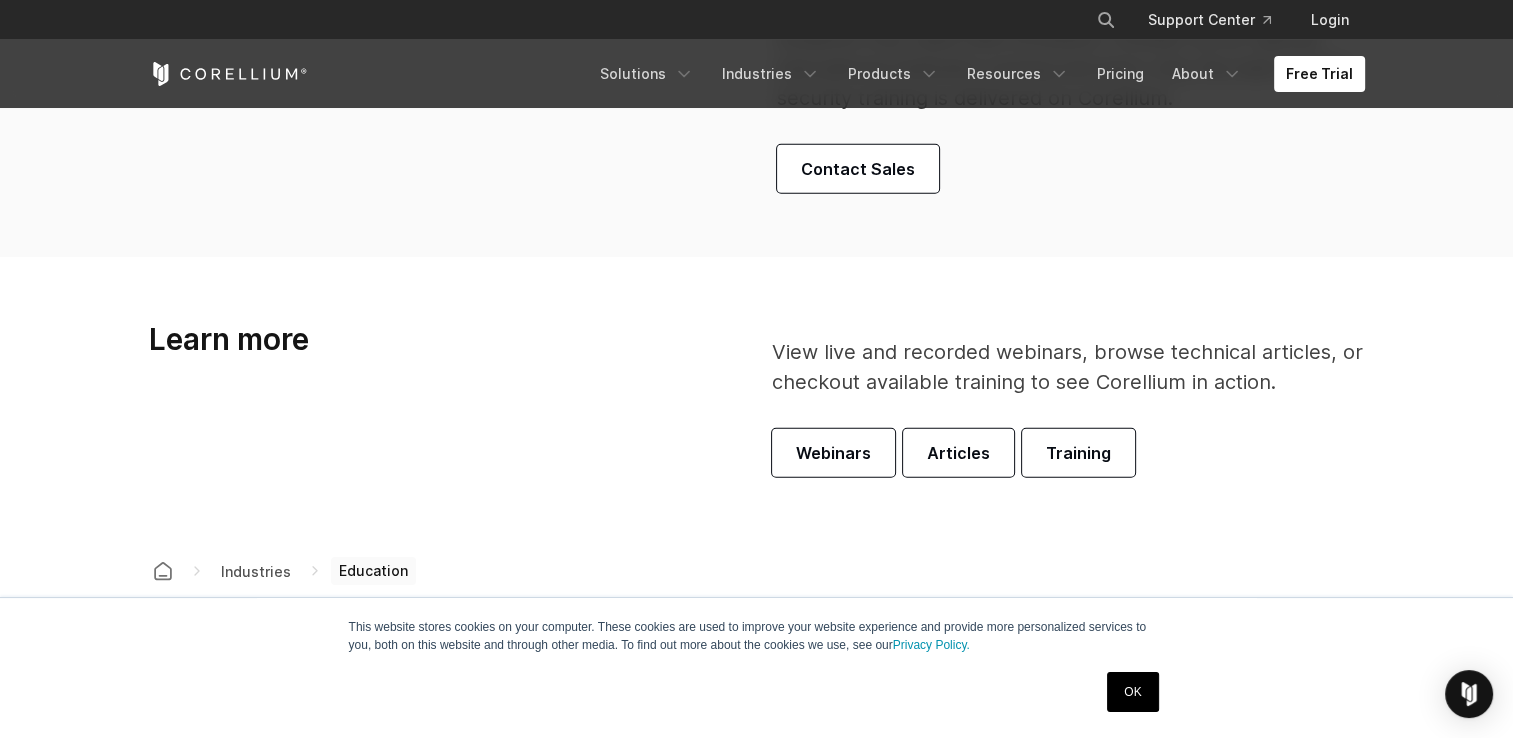click on "OK" at bounding box center (1132, 692) 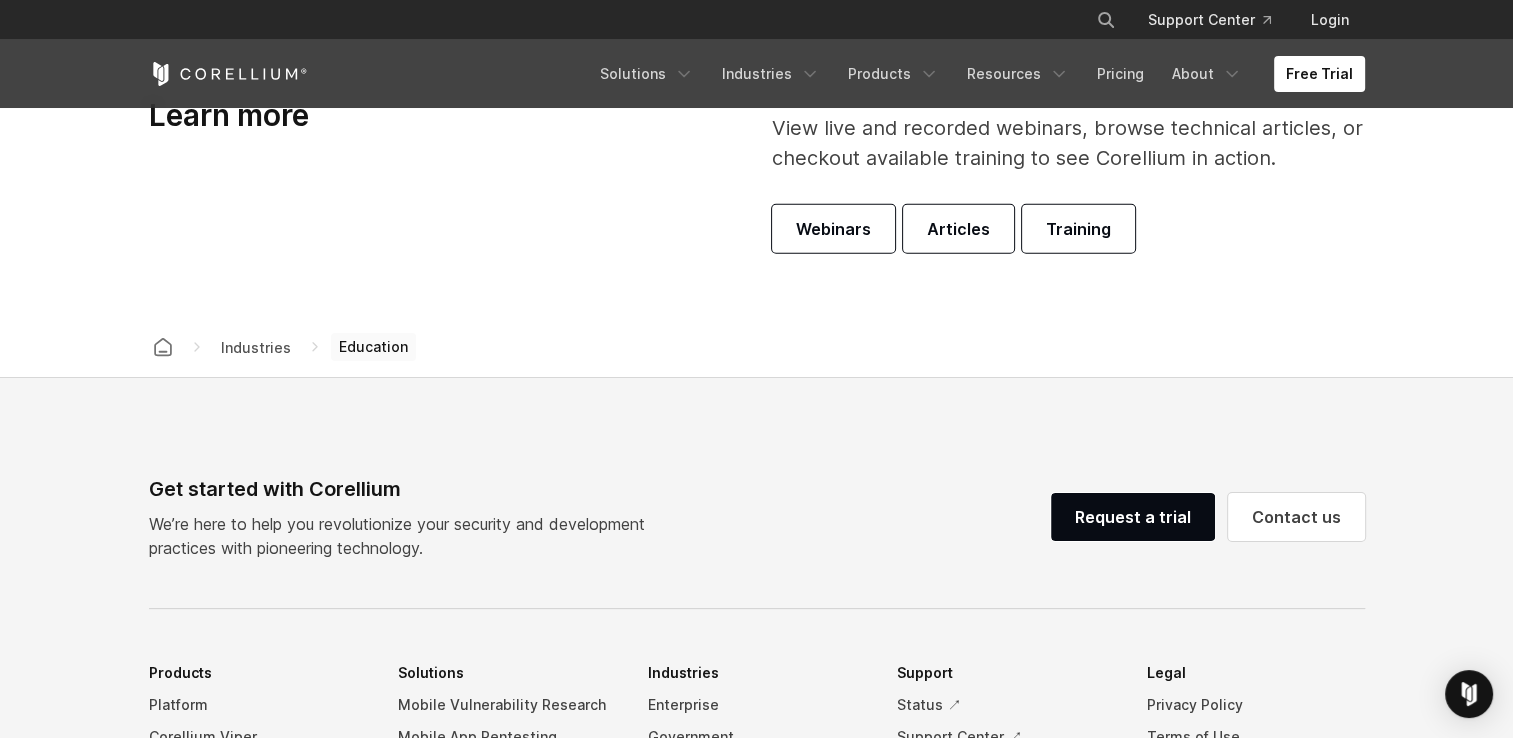 scroll, scrollTop: 6400, scrollLeft: 0, axis: vertical 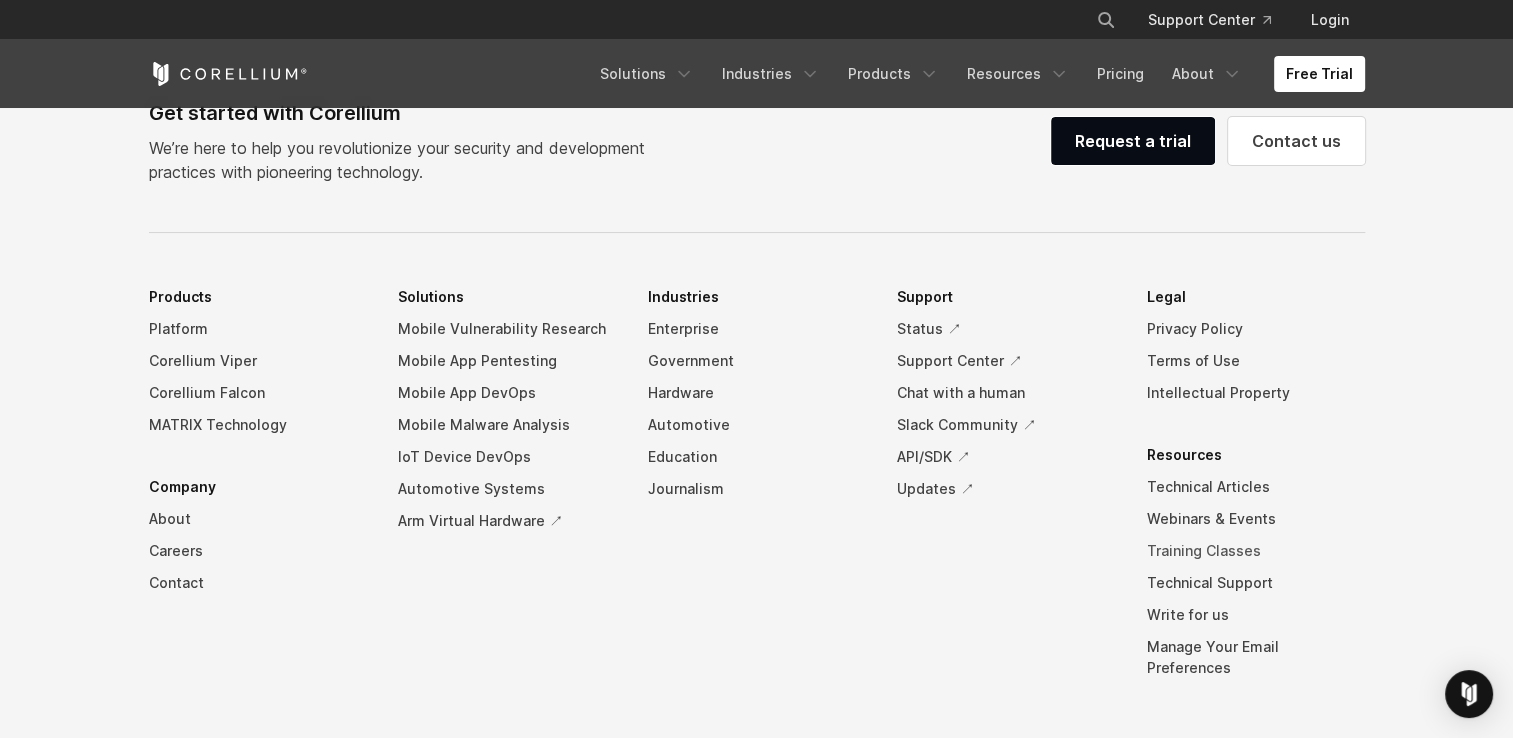click on "Training Classes" at bounding box center [1256, 551] 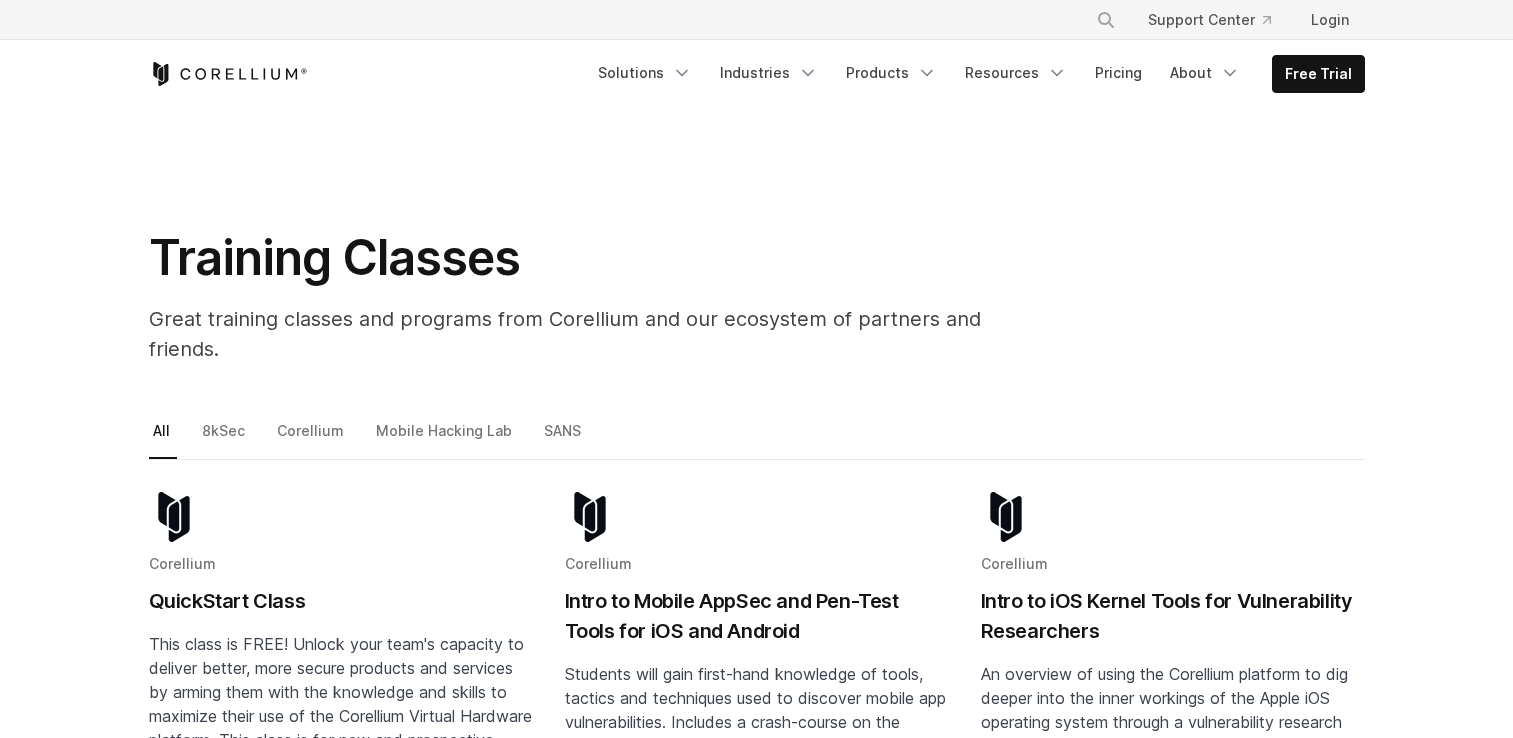 scroll, scrollTop: 0, scrollLeft: 0, axis: both 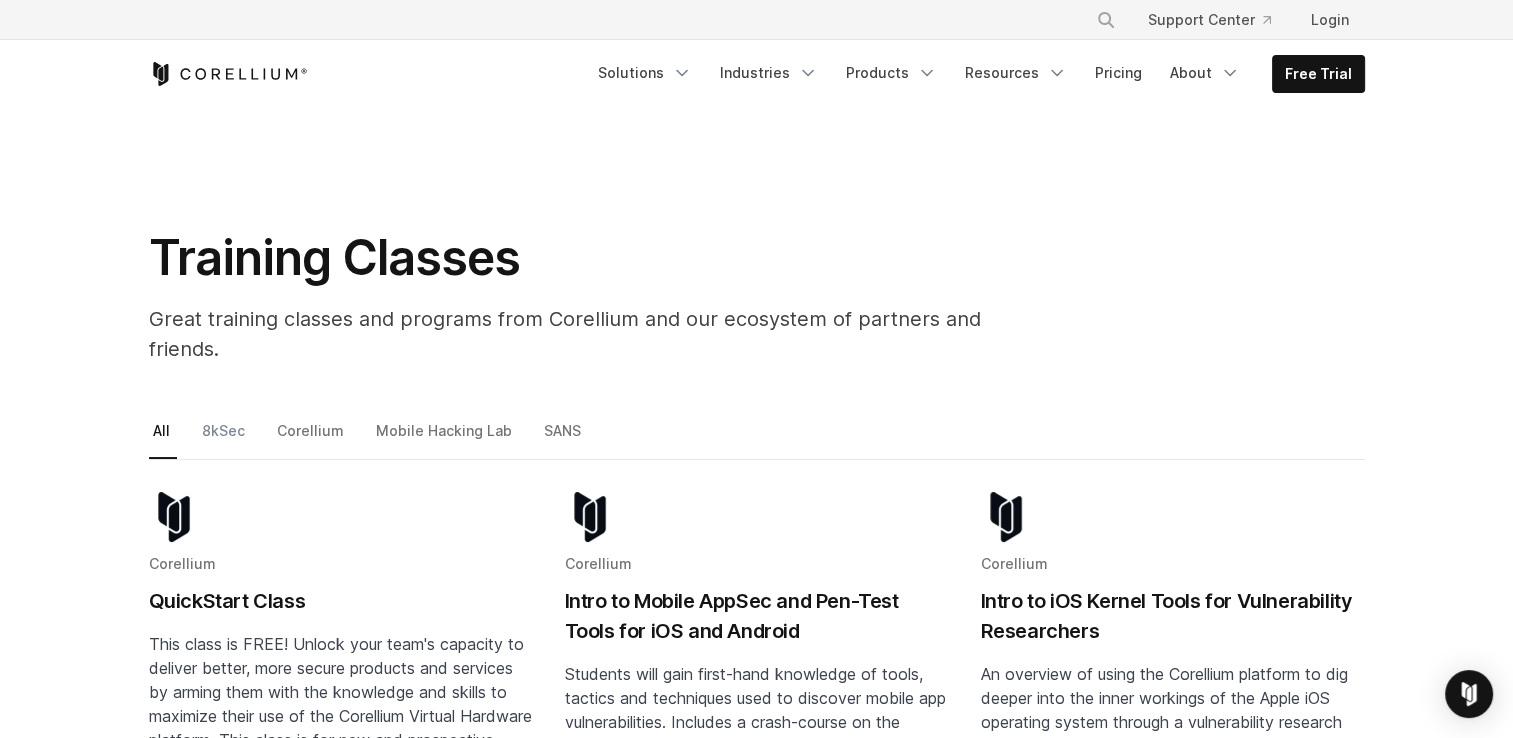 click on "8kSec" at bounding box center (225, 439) 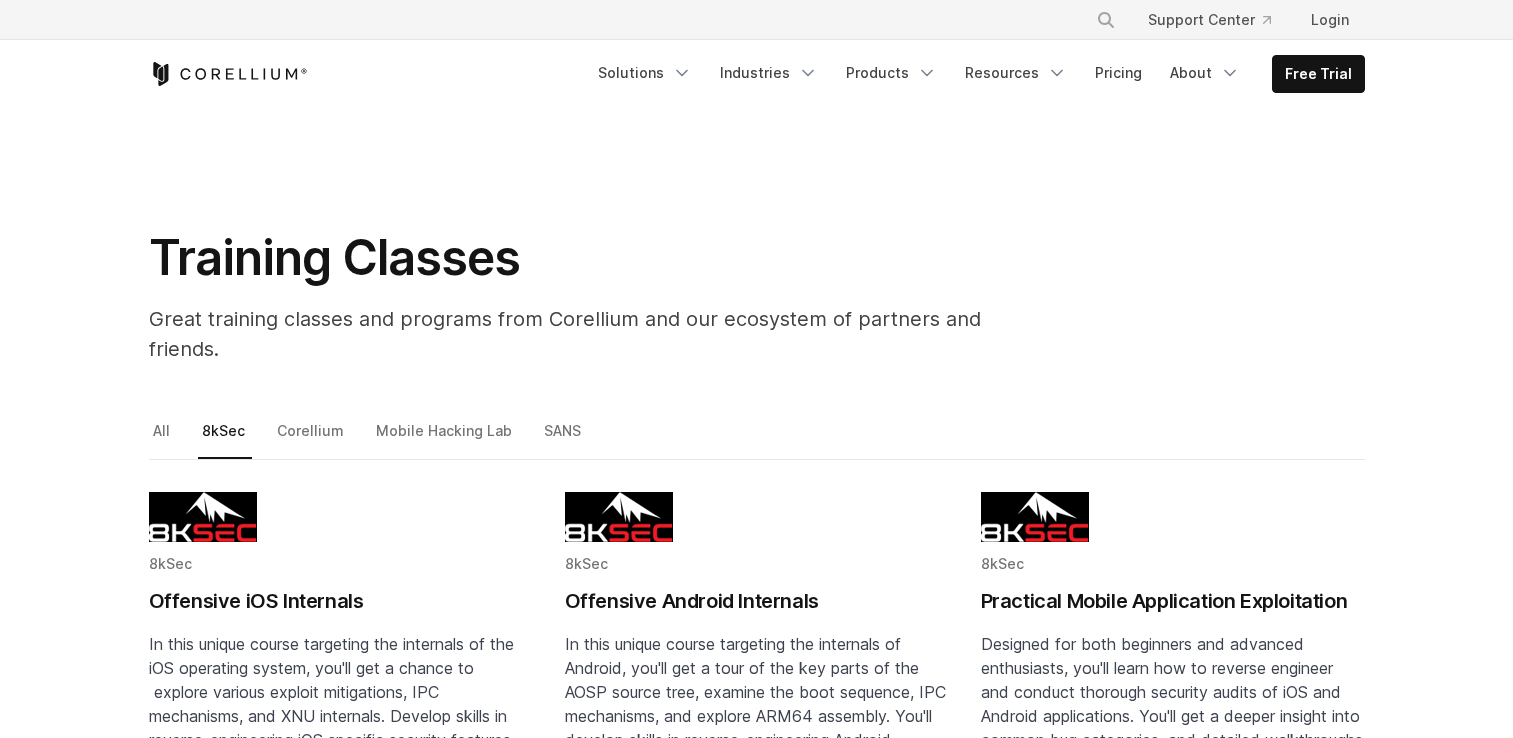 scroll, scrollTop: 0, scrollLeft: 0, axis: both 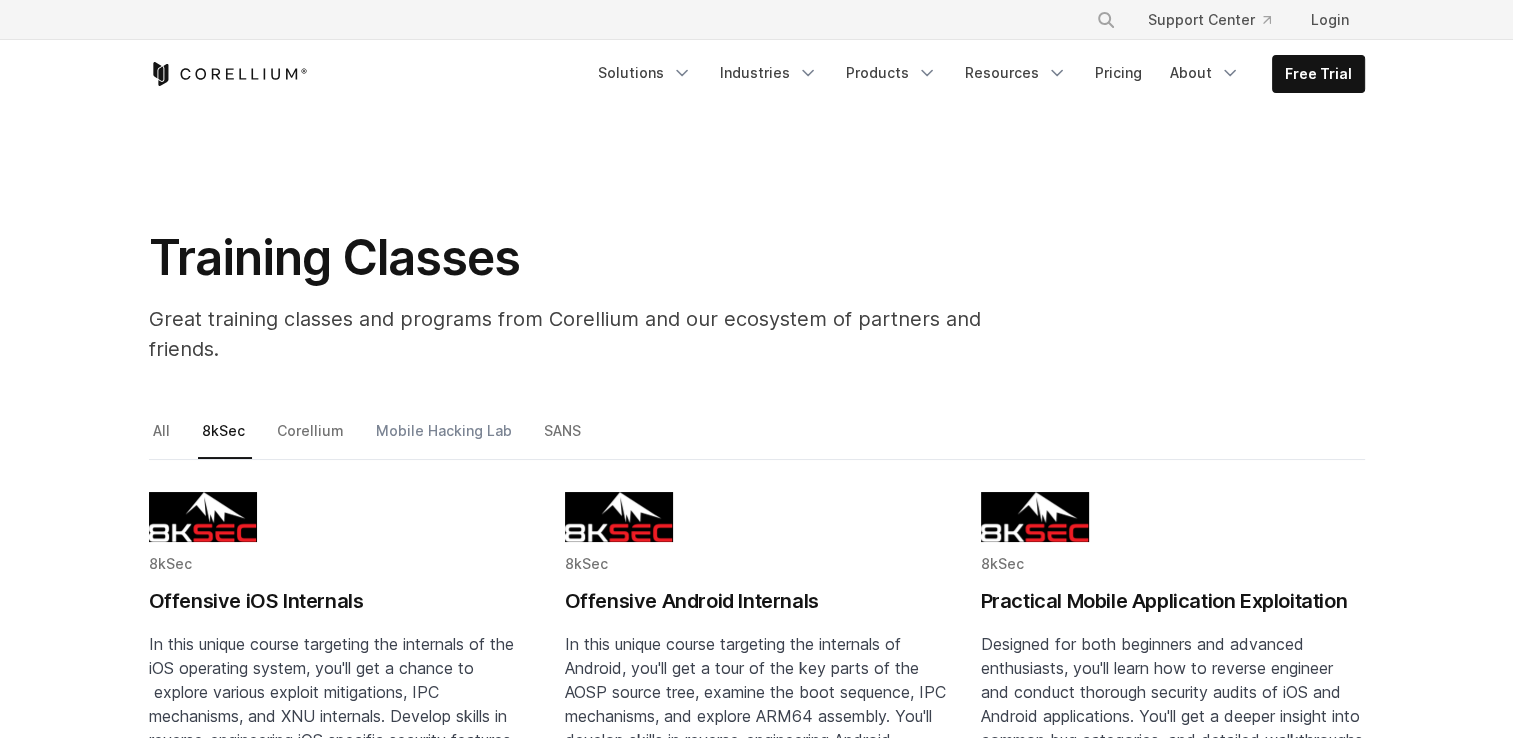 drag, startPoint x: 0, startPoint y: 0, endPoint x: 487, endPoint y: 406, distance: 634.03864 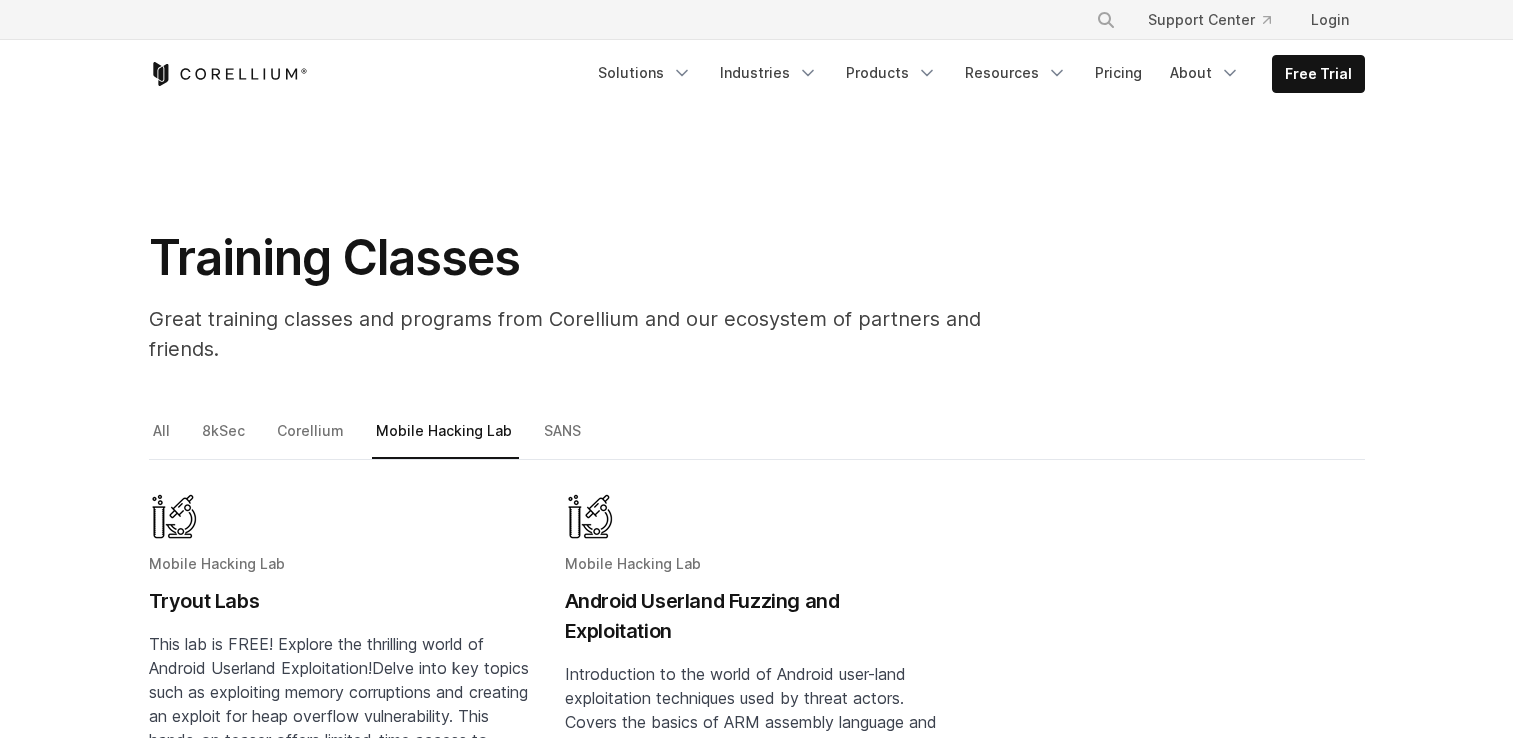 scroll, scrollTop: 0, scrollLeft: 0, axis: both 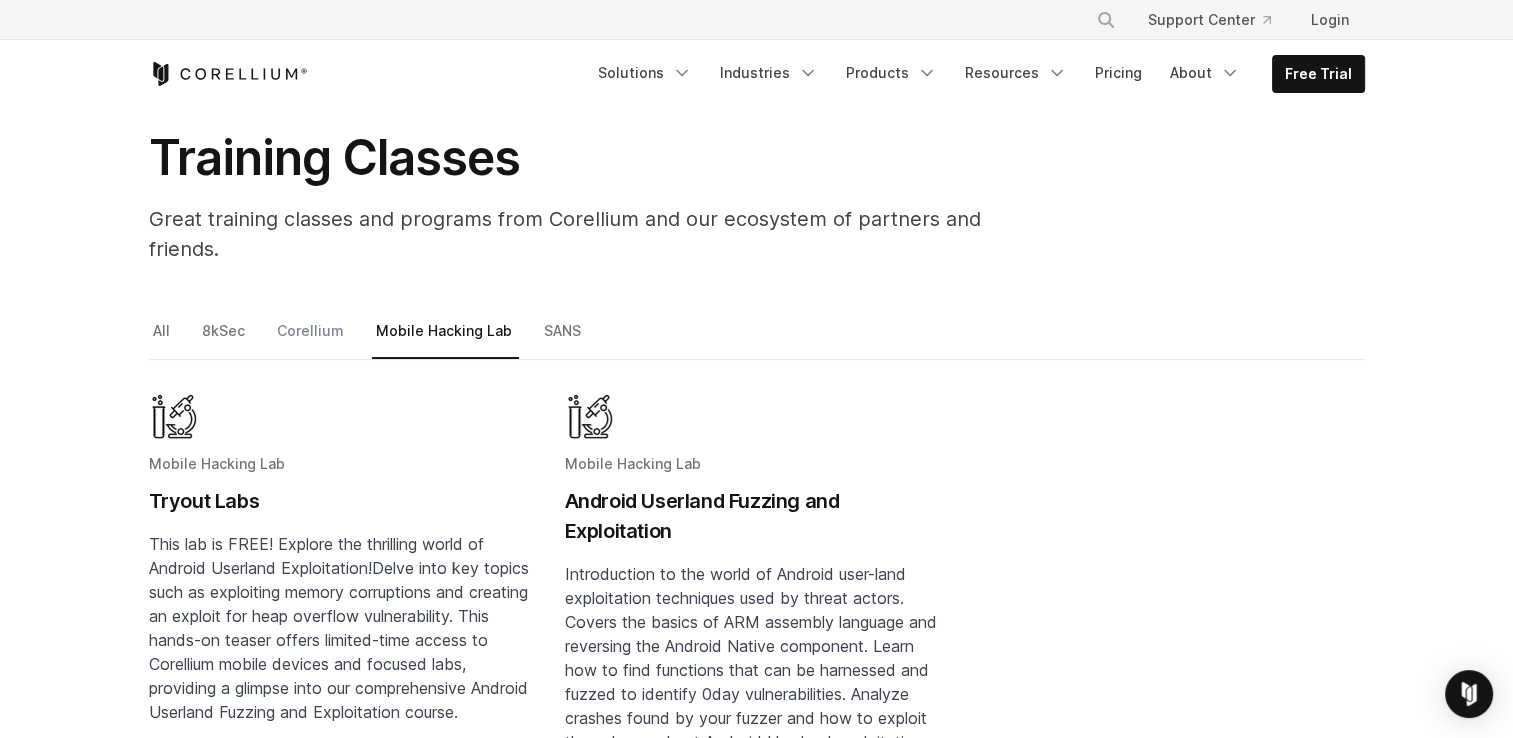 click on "Corellium" at bounding box center (312, 339) 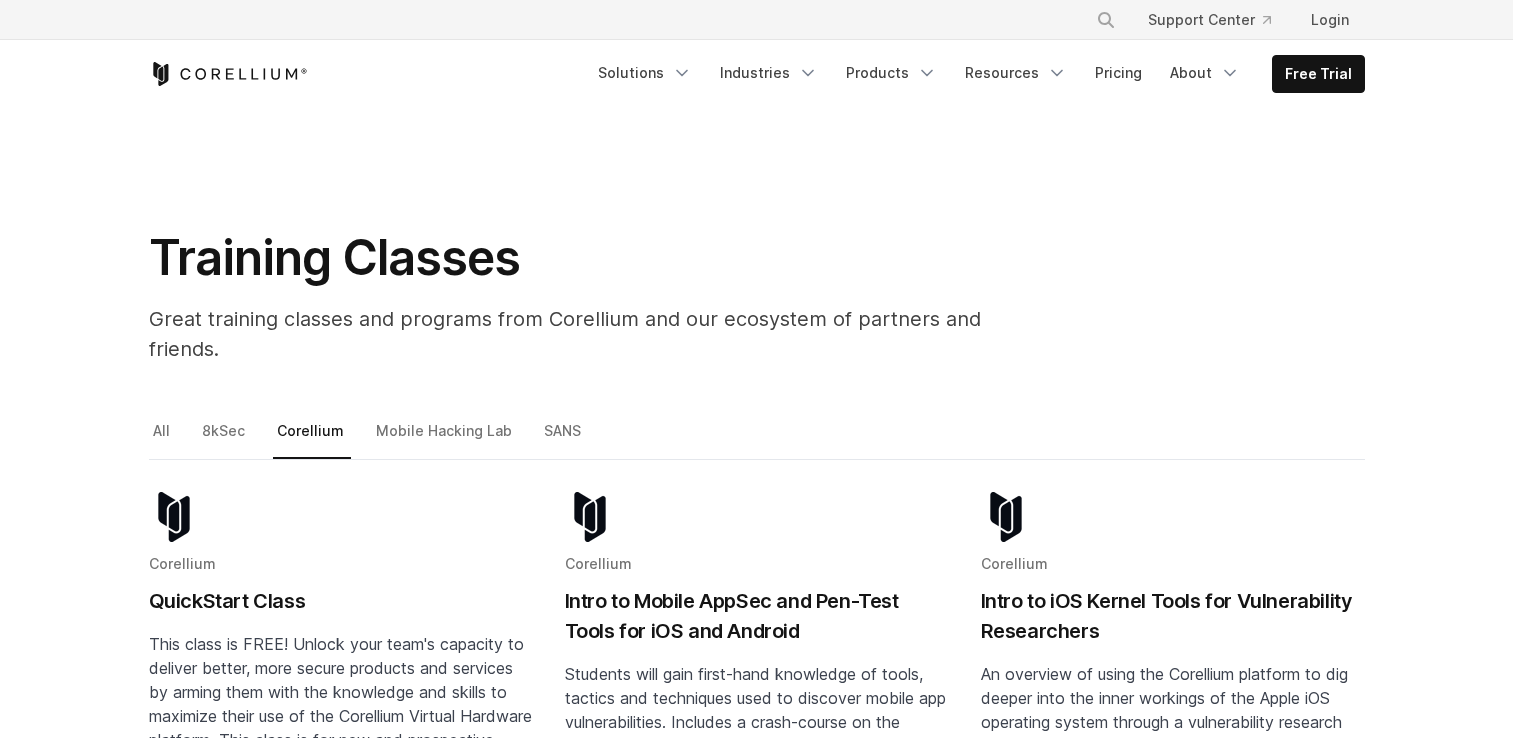 scroll, scrollTop: 0, scrollLeft: 0, axis: both 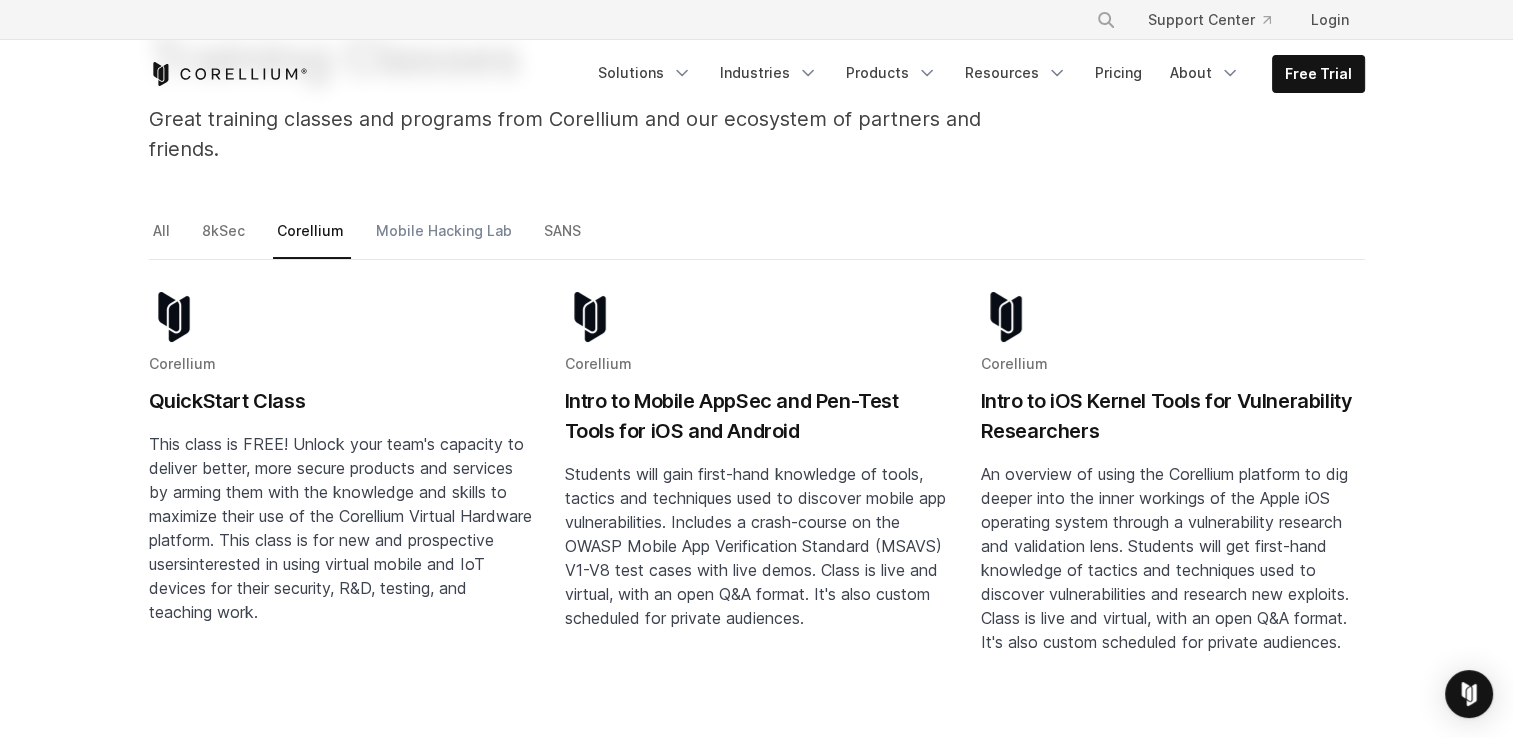click on "Mobile Hacking Lab" at bounding box center (445, 239) 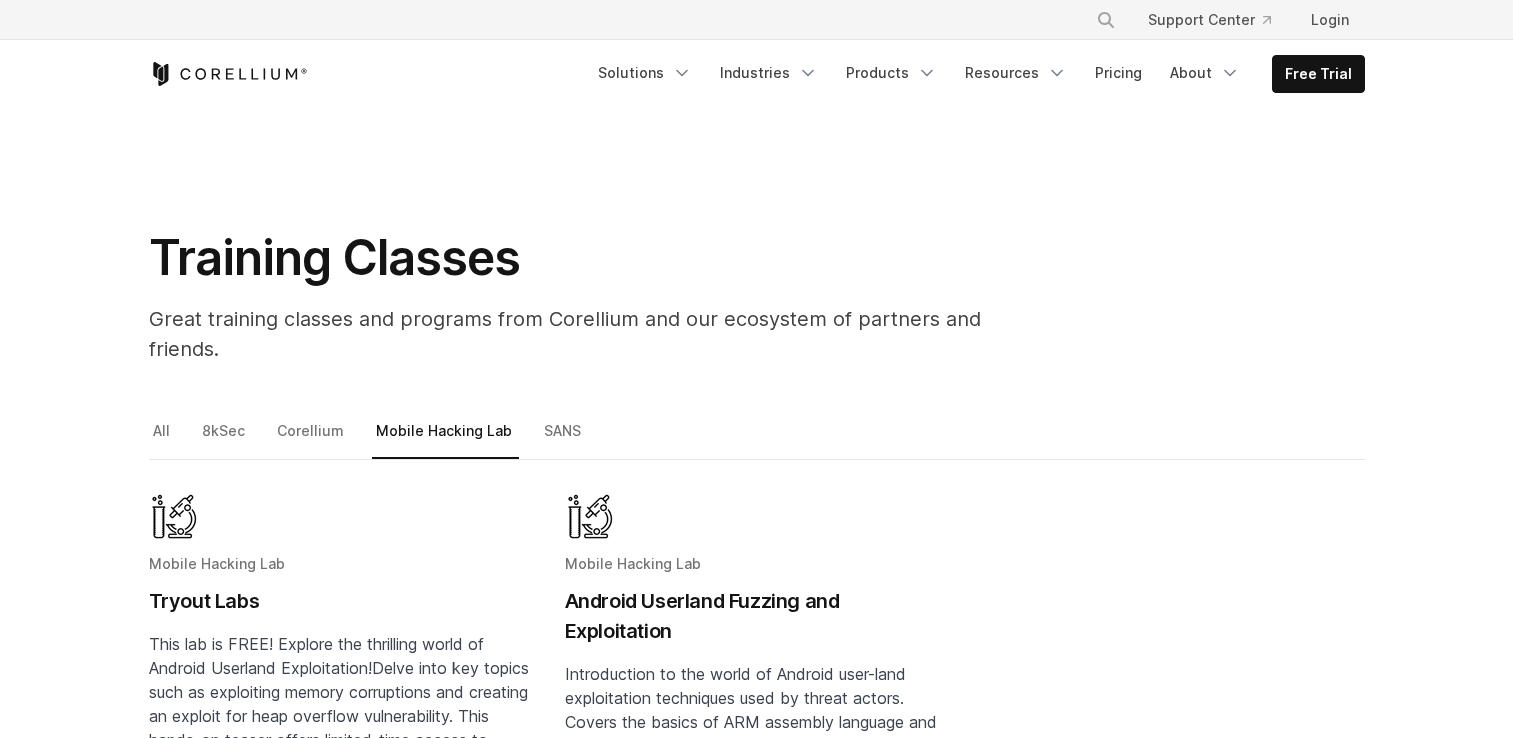 scroll, scrollTop: 0, scrollLeft: 0, axis: both 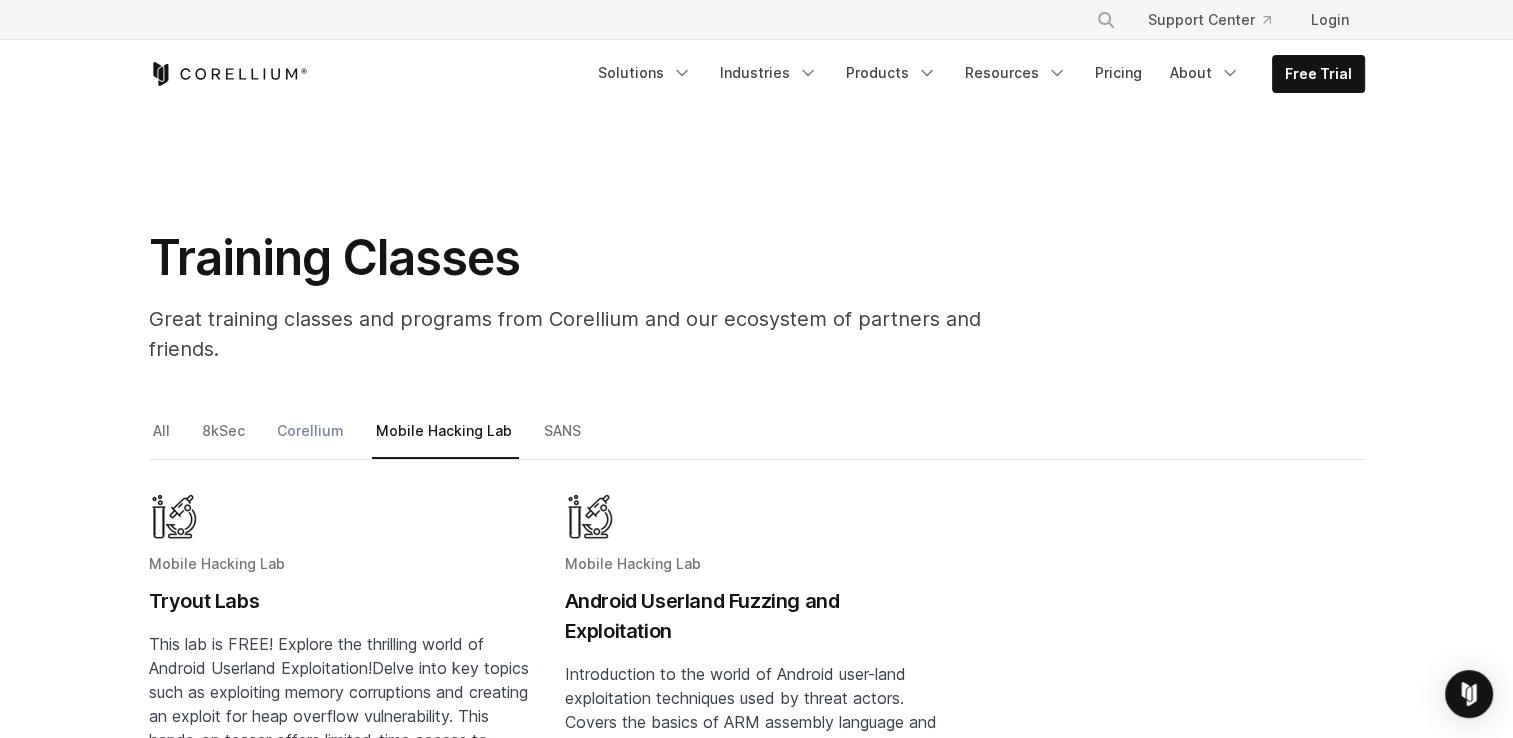 click on "Corellium" at bounding box center (312, 439) 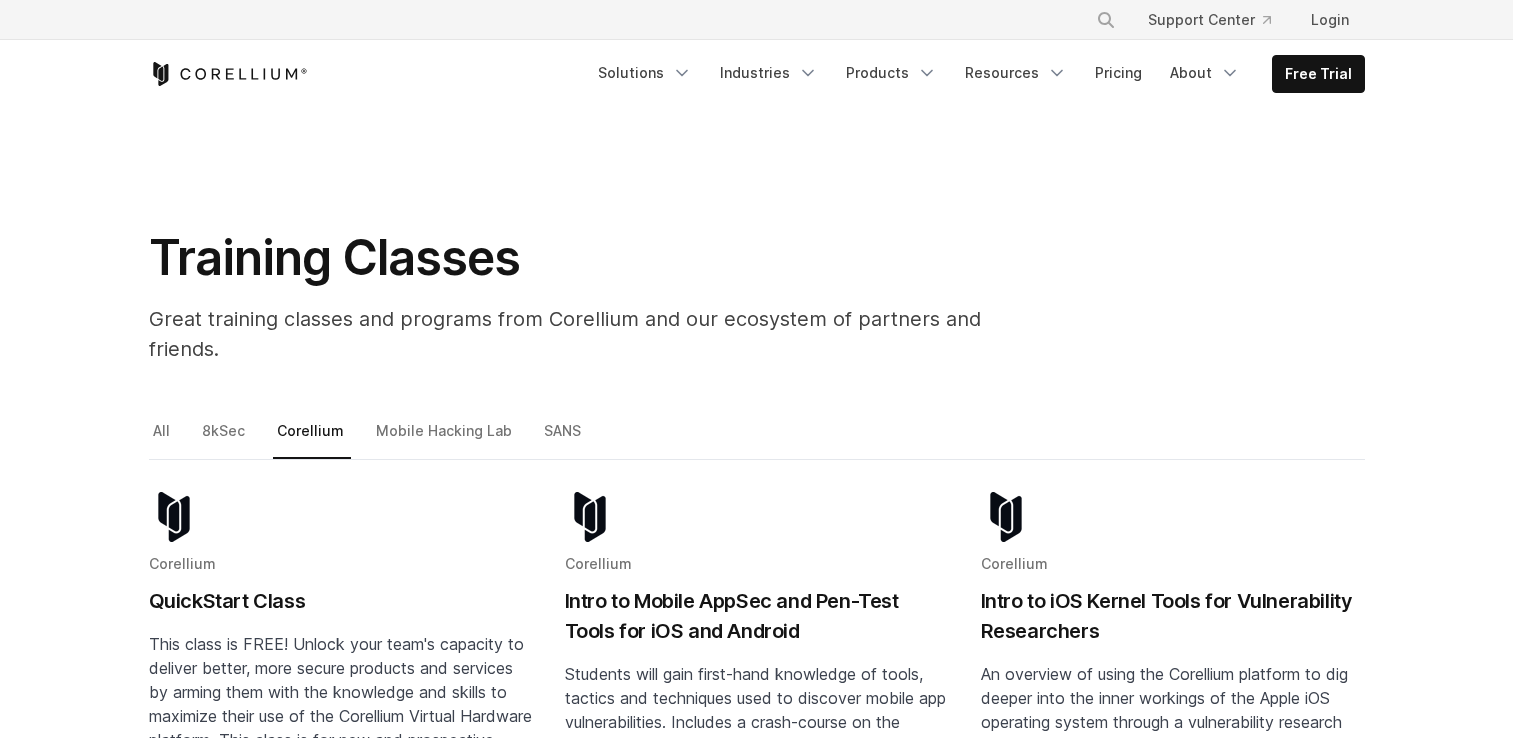 scroll, scrollTop: 0, scrollLeft: 0, axis: both 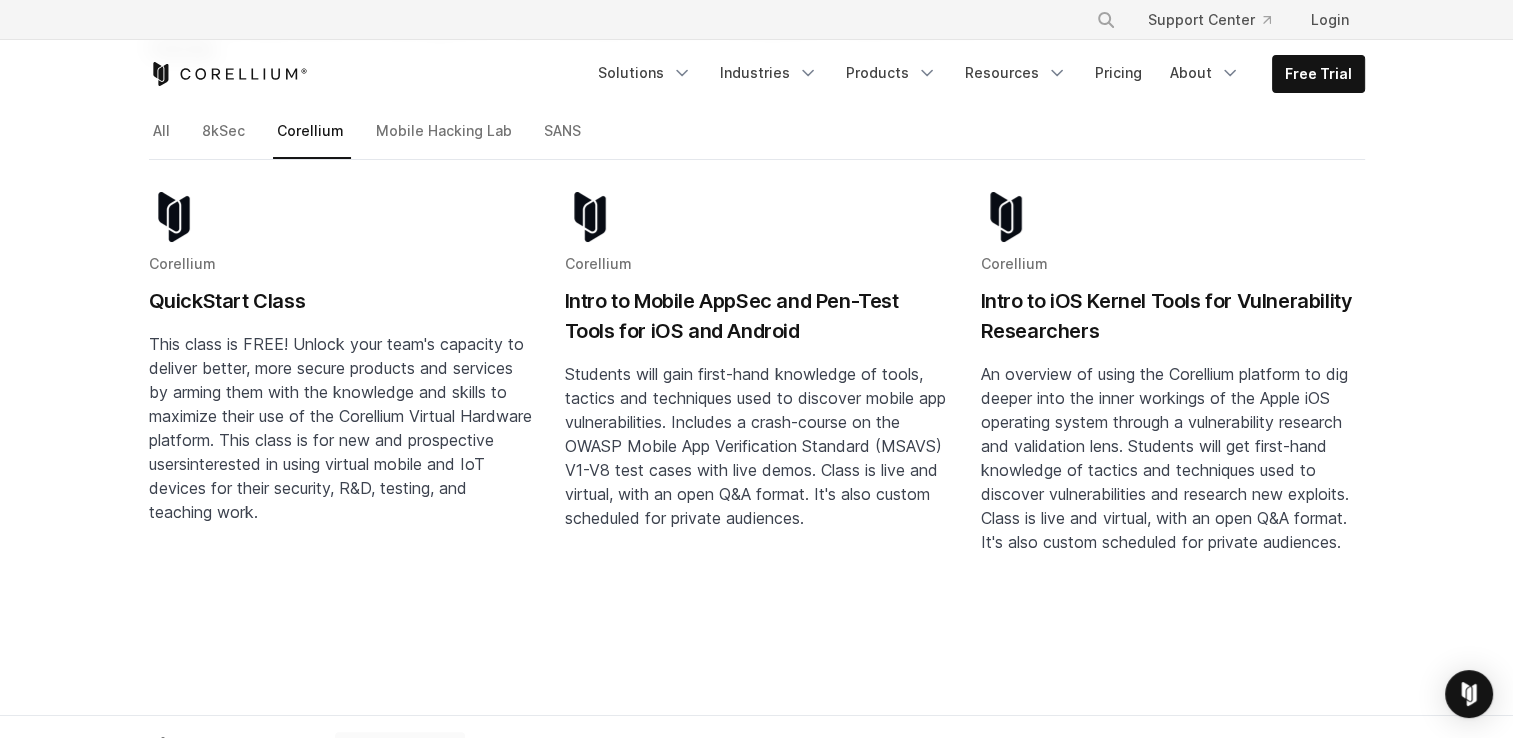 click on "Intro to Mobile AppSec and Pen-Test Tools for iOS and Android" at bounding box center [757, 316] 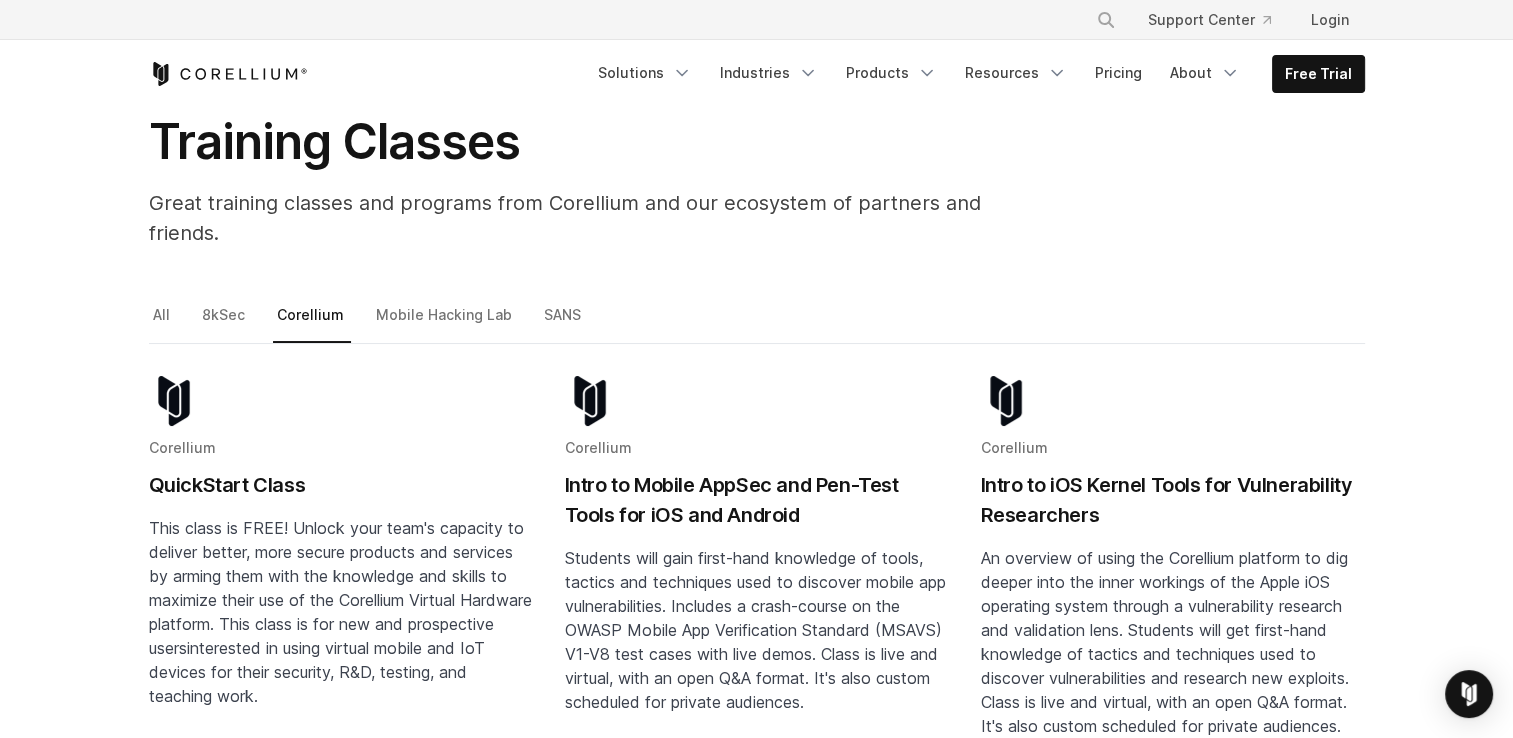 scroll, scrollTop: 0, scrollLeft: 0, axis: both 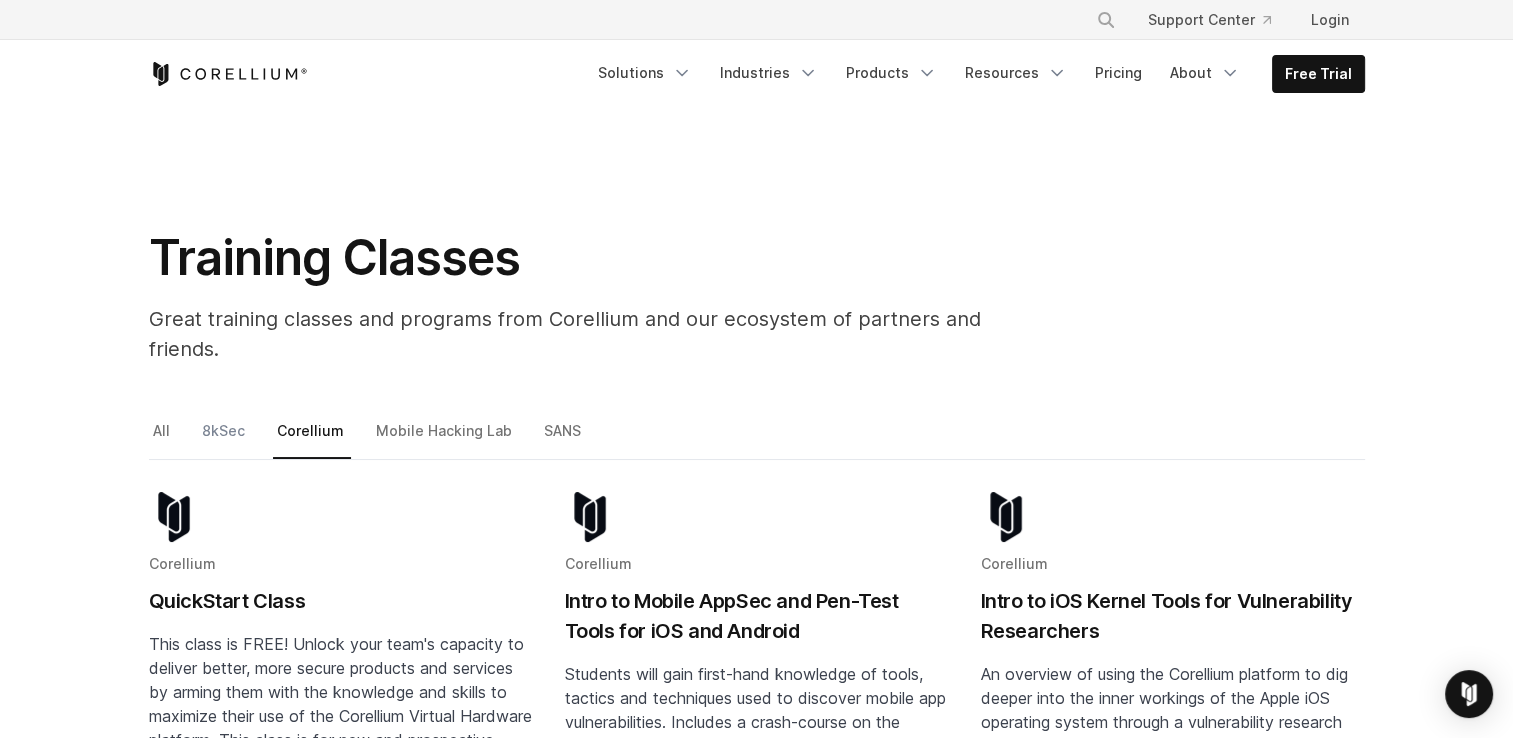 click on "8kSec" at bounding box center [225, 439] 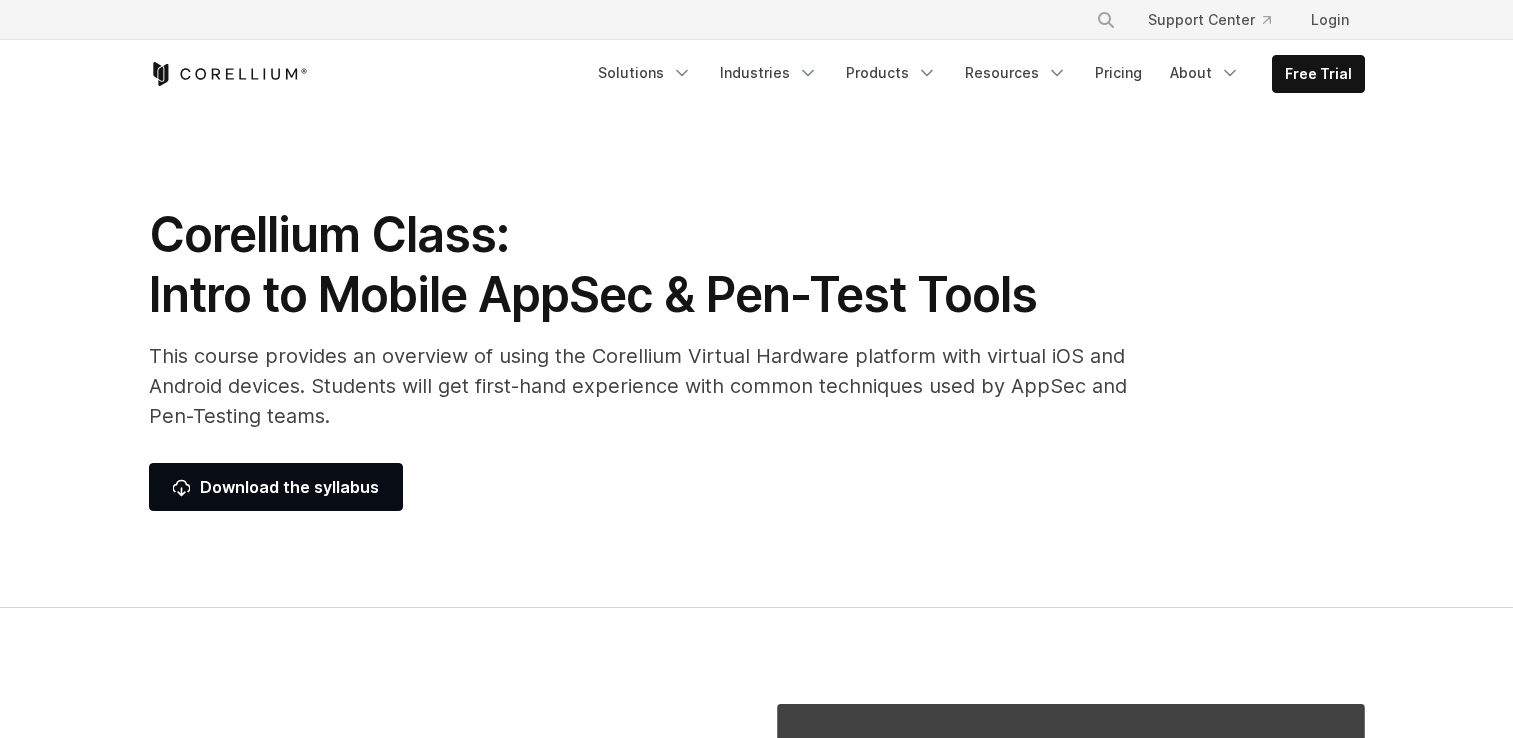 scroll, scrollTop: 0, scrollLeft: 0, axis: both 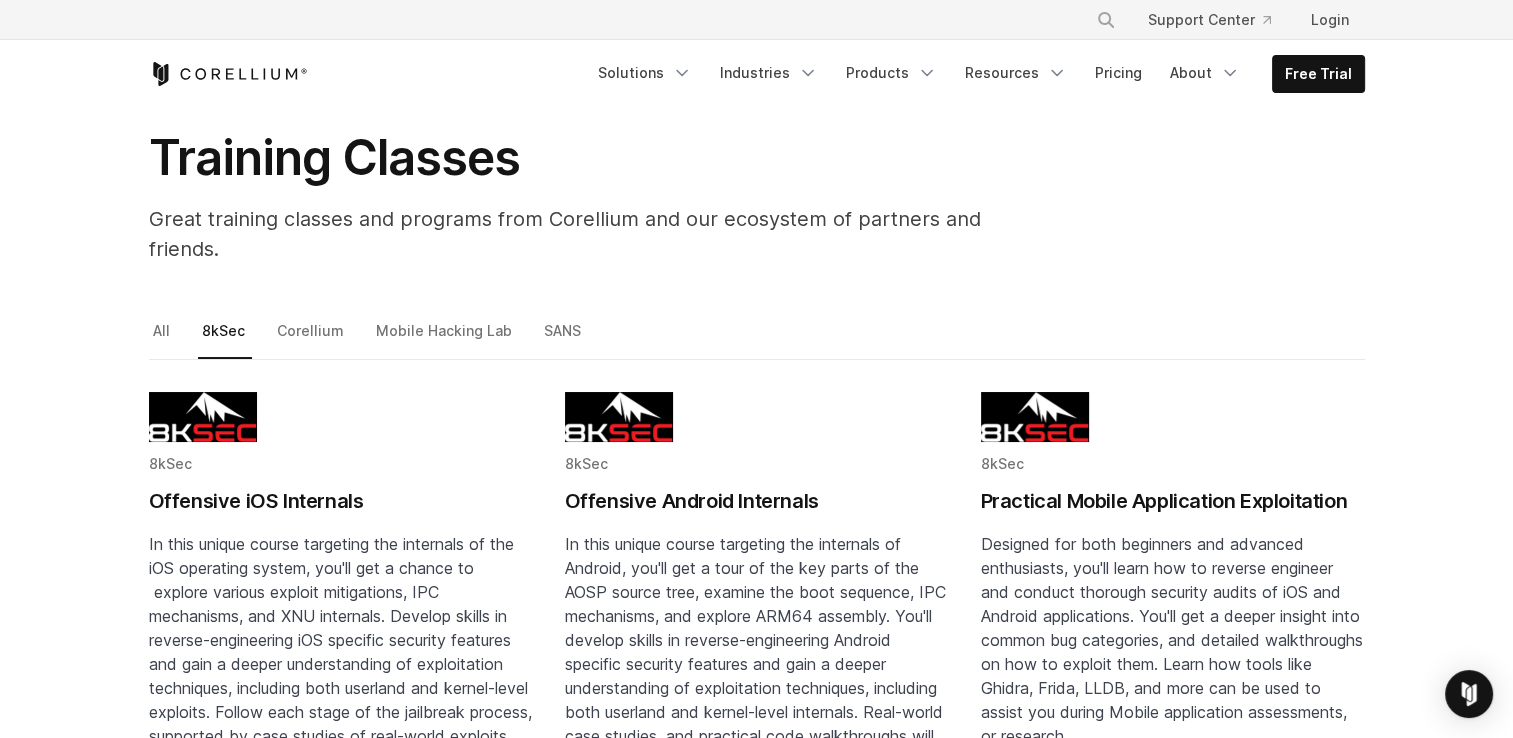 click on "Offensive iOS Internals" at bounding box center (341, 501) 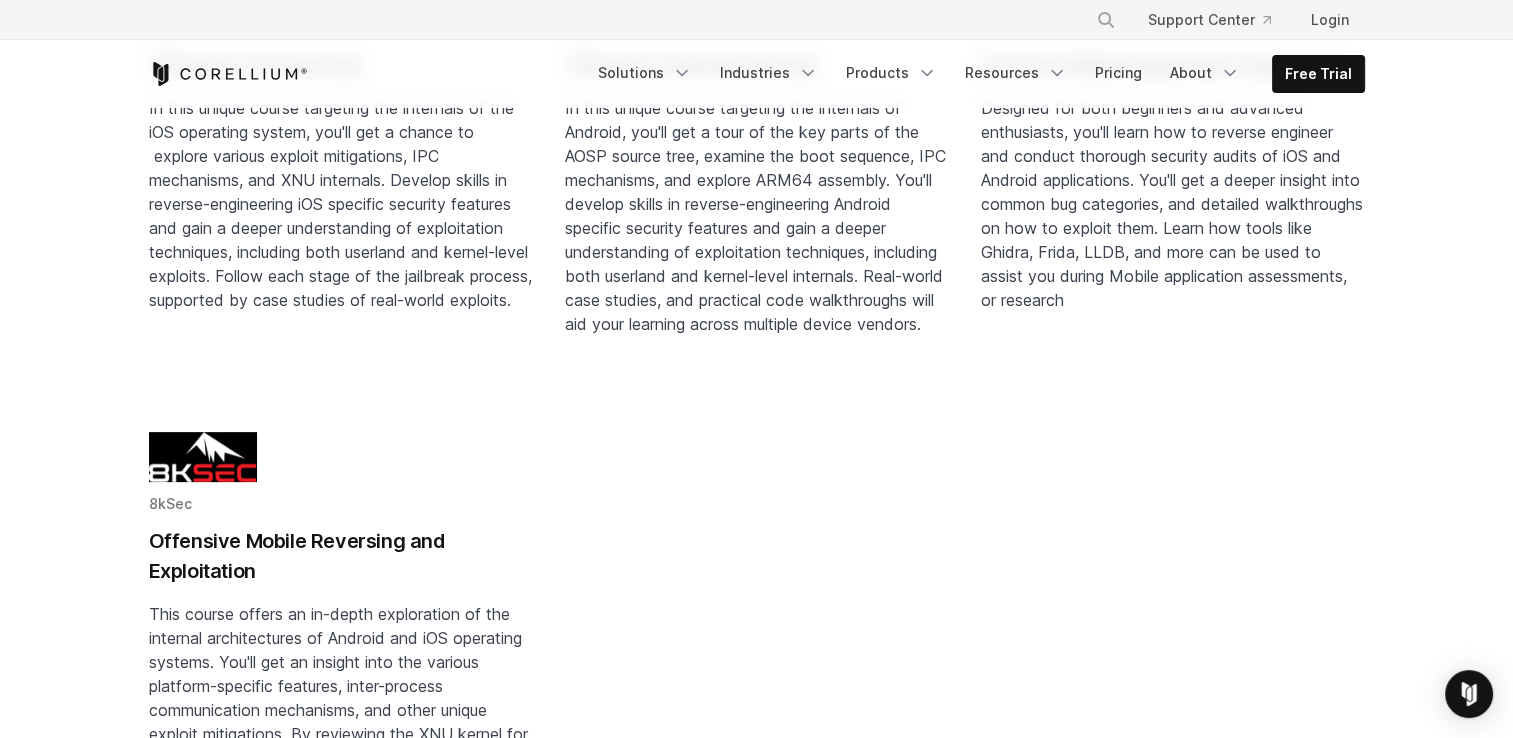 scroll, scrollTop: 300, scrollLeft: 0, axis: vertical 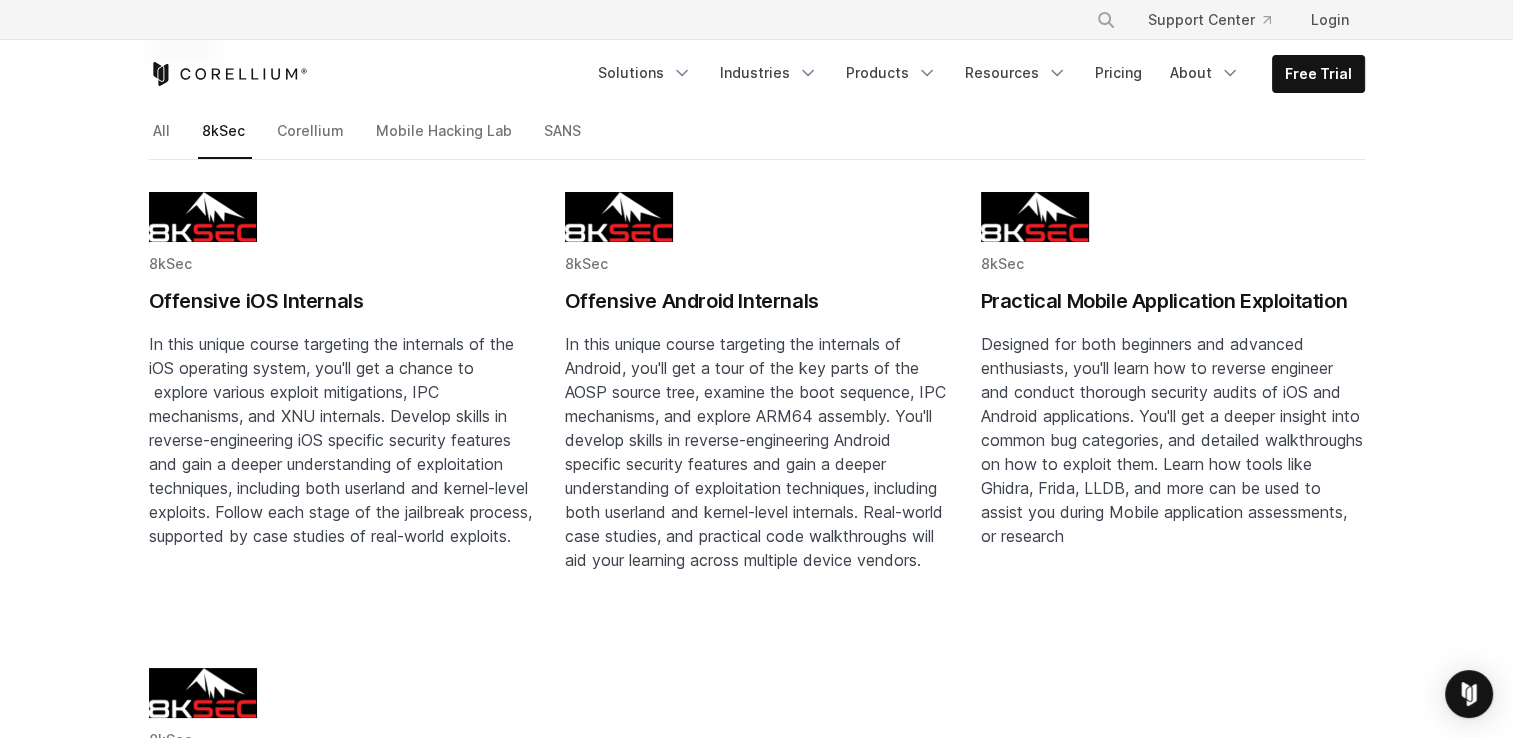 click on "Practical Mobile Application Exploitation" at bounding box center [1173, 301] 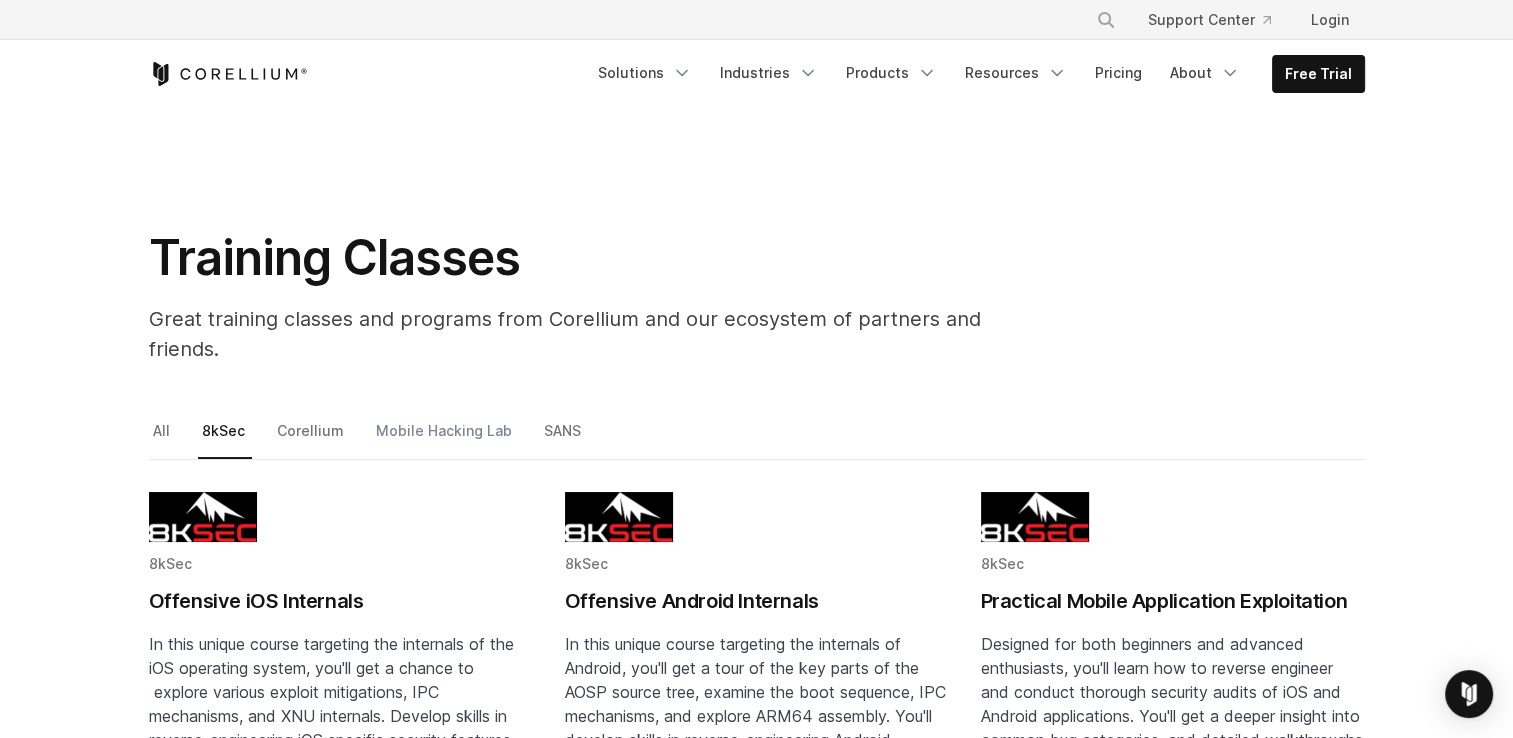 click on "Mobile Hacking Lab" at bounding box center [445, 439] 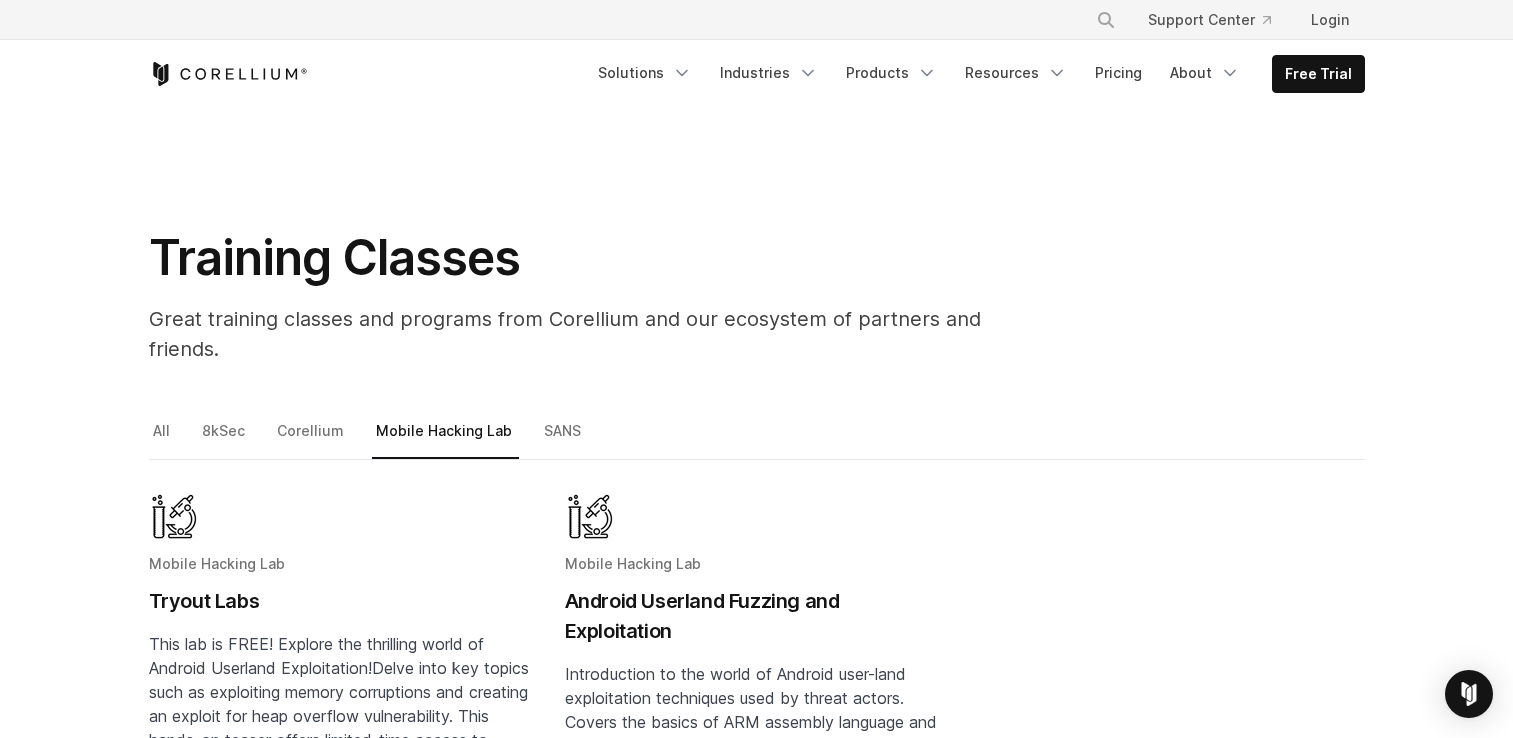 scroll, scrollTop: 0, scrollLeft: 0, axis: both 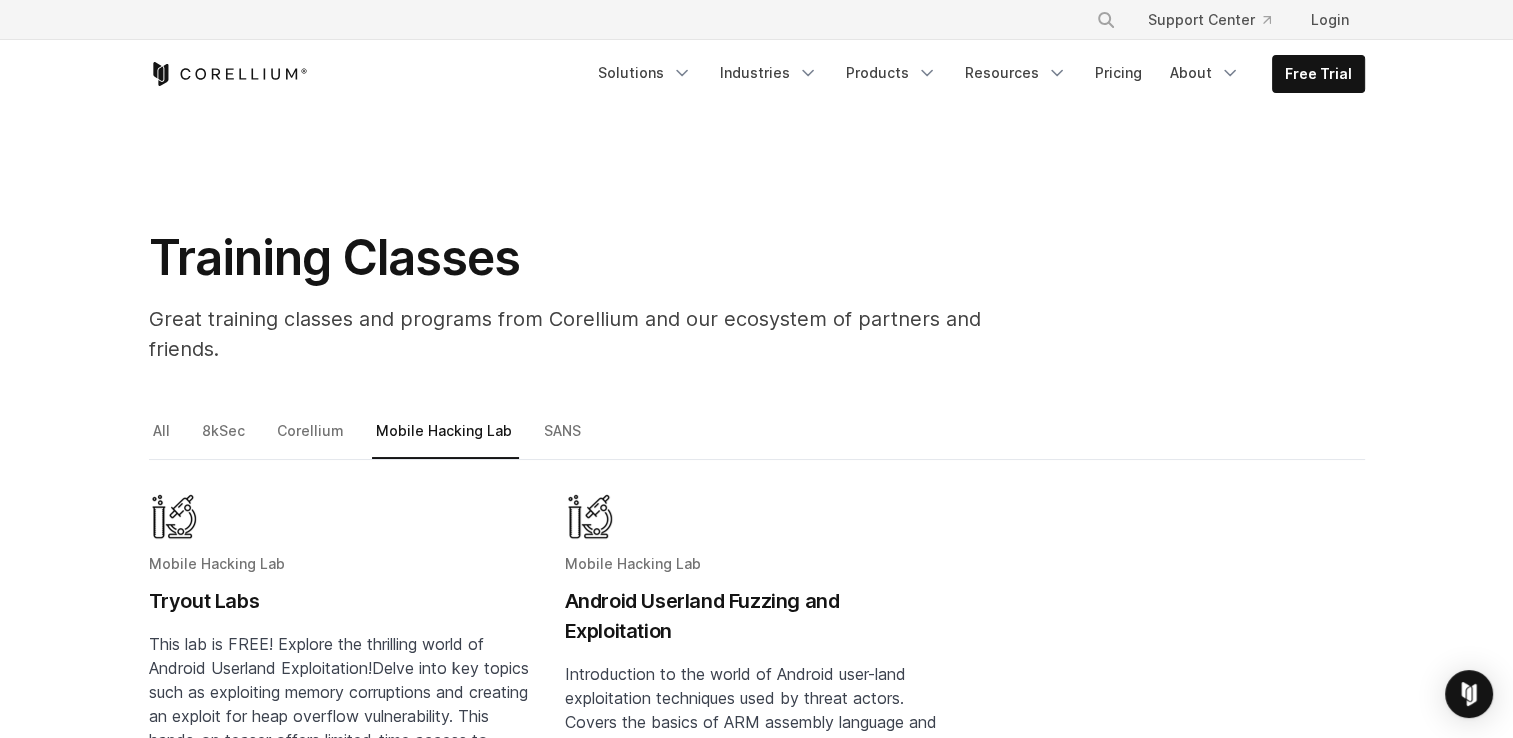 click on "All
8kSec
Corellium
Mobile Hacking Lab
SANS" at bounding box center (757, 439) 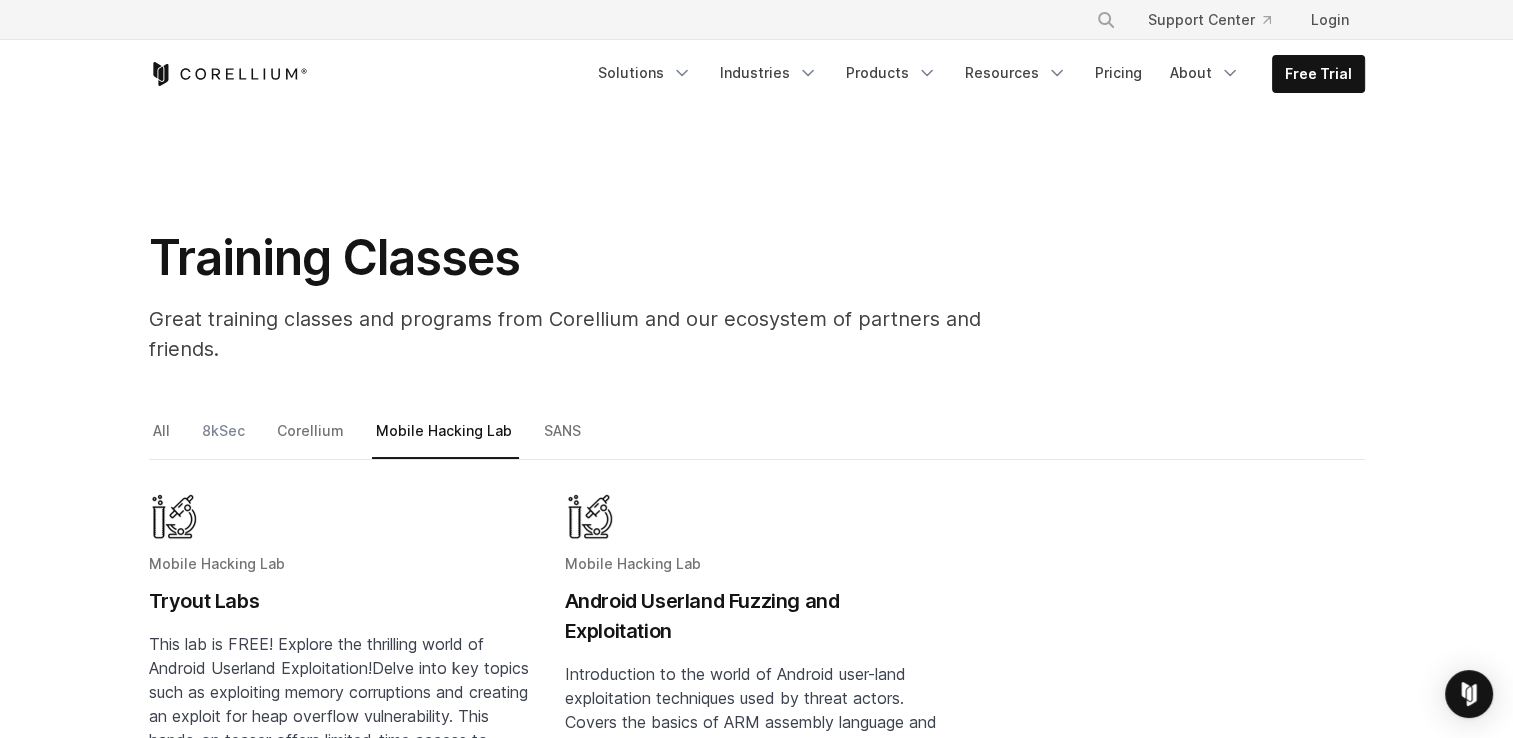 click on "8kSec" at bounding box center (225, 439) 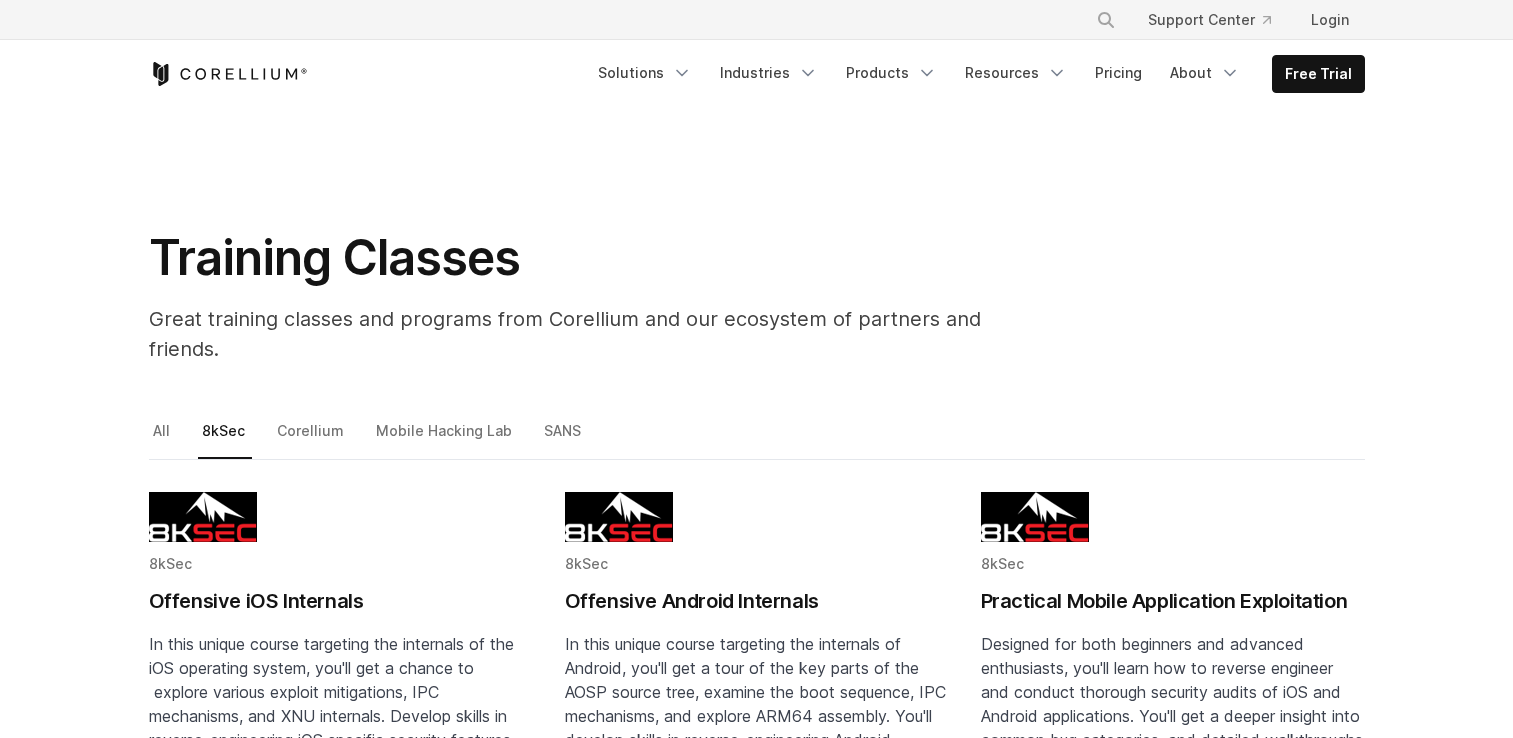scroll, scrollTop: 400, scrollLeft: 0, axis: vertical 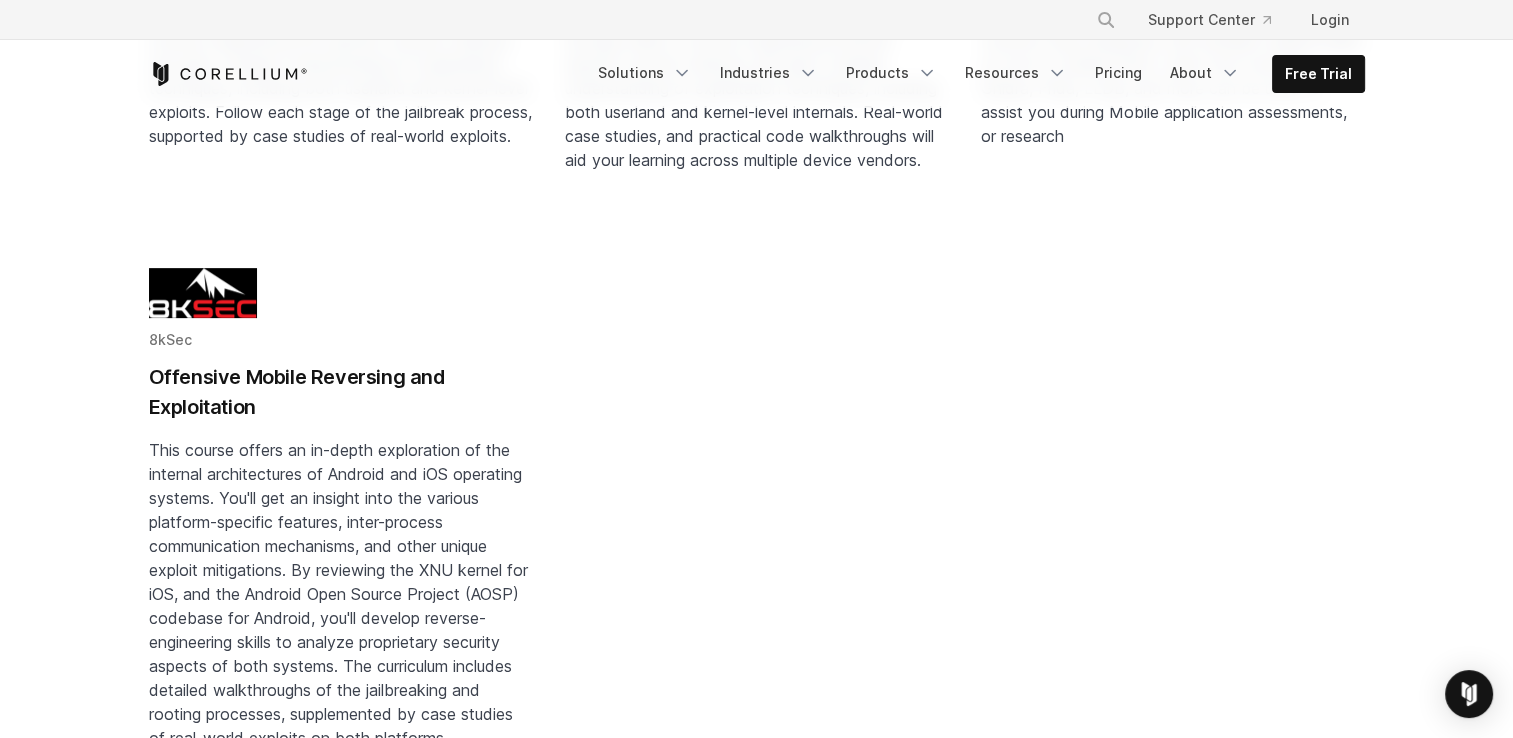 click on "Offensive Mobile Reversing and Exploitation" at bounding box center [341, 392] 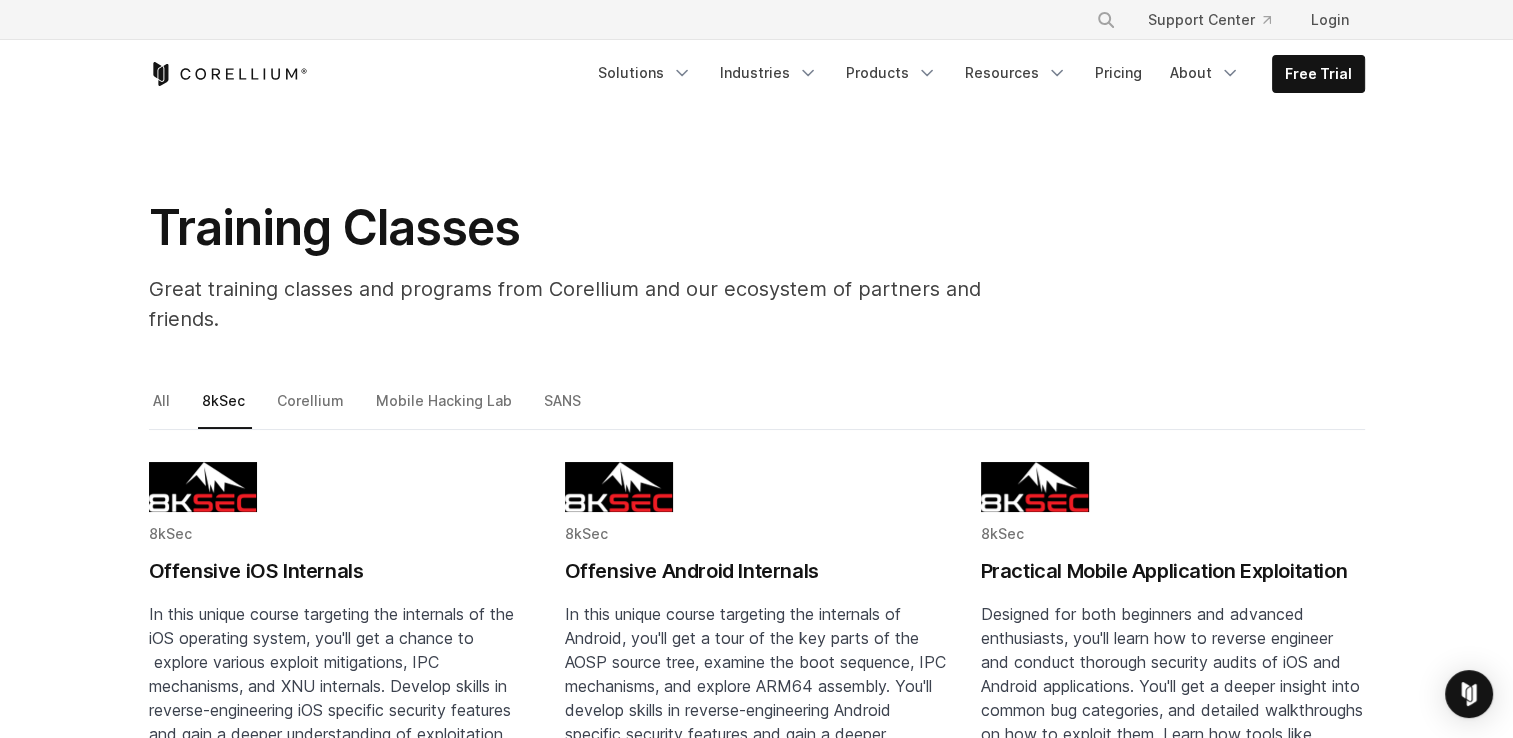 scroll, scrollTop: 0, scrollLeft: 0, axis: both 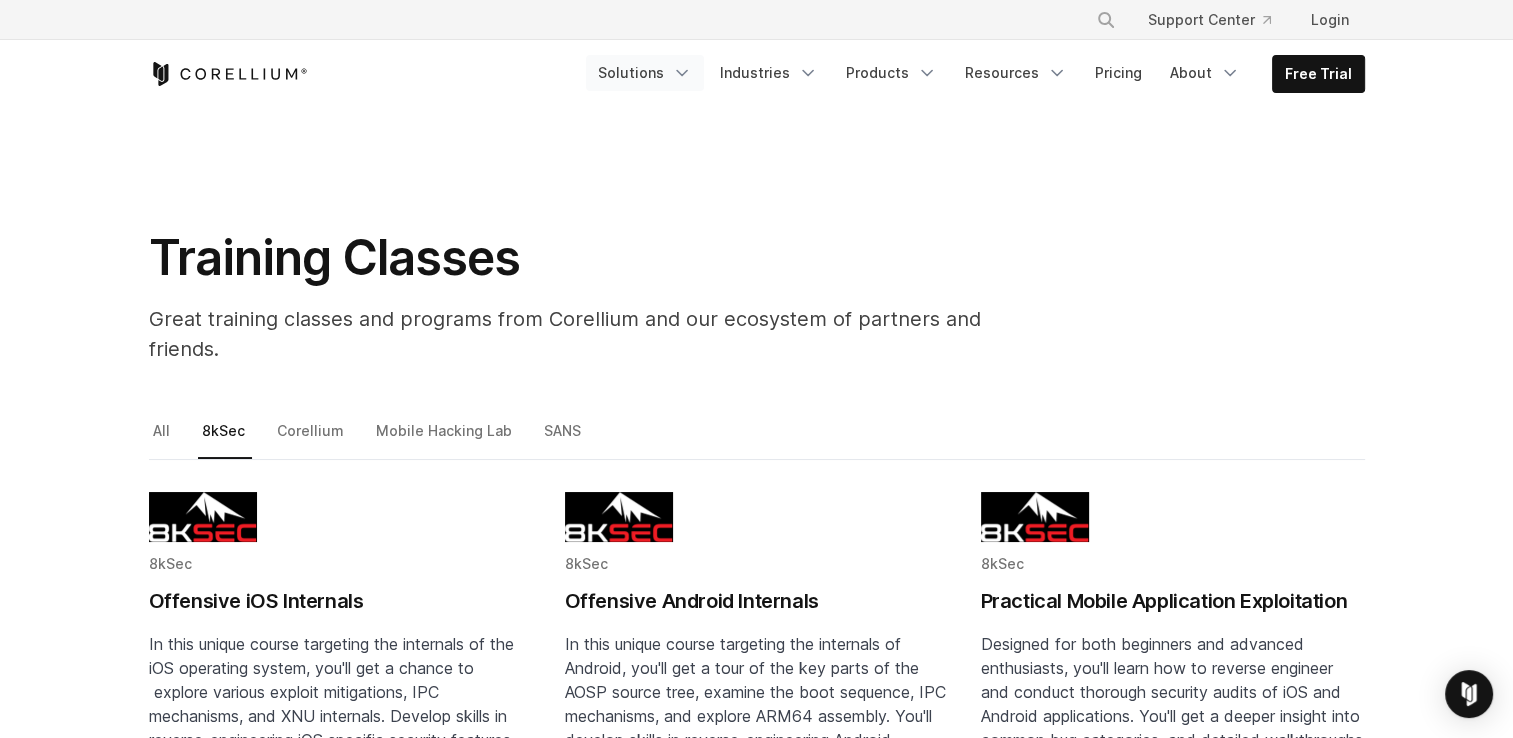 click 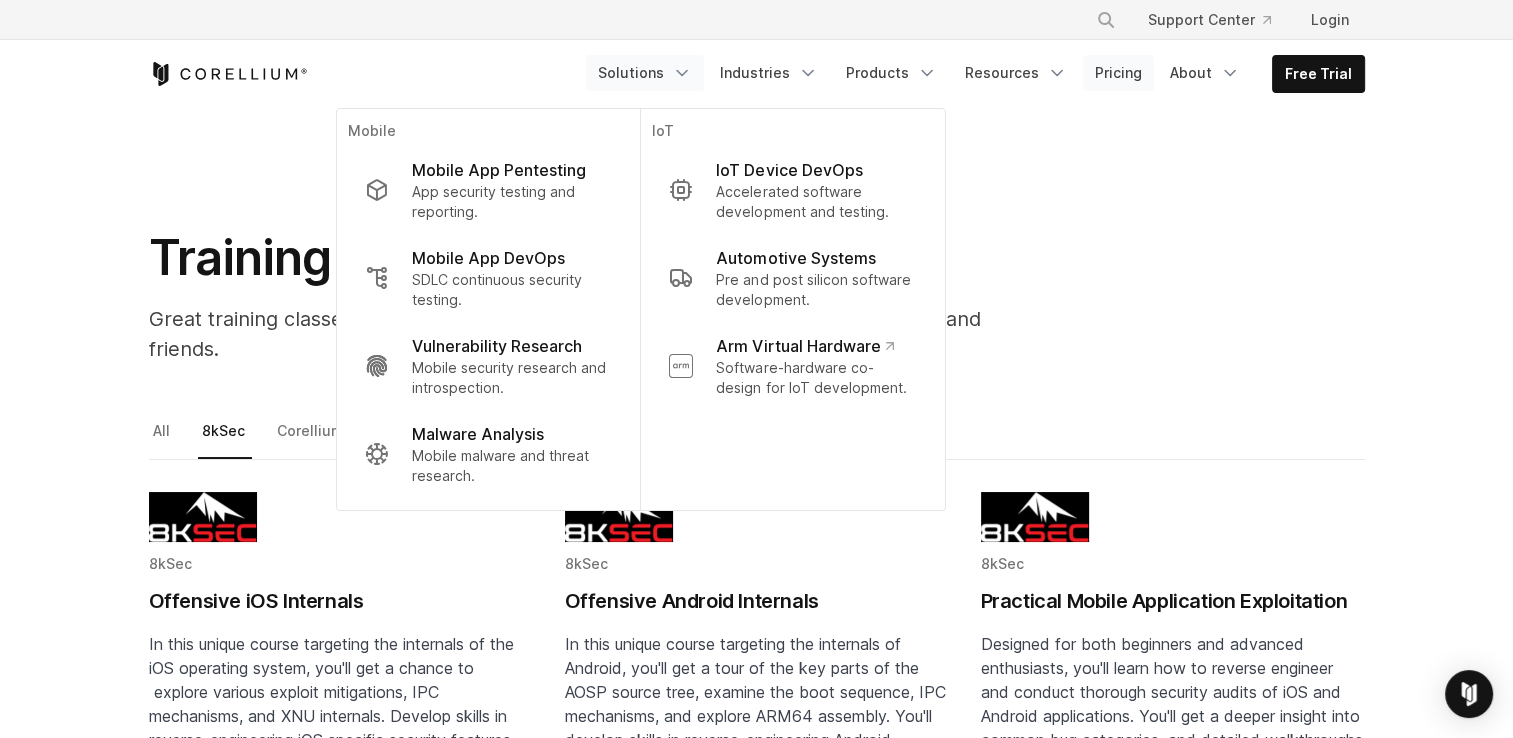 click on "Pricing" at bounding box center (1118, 73) 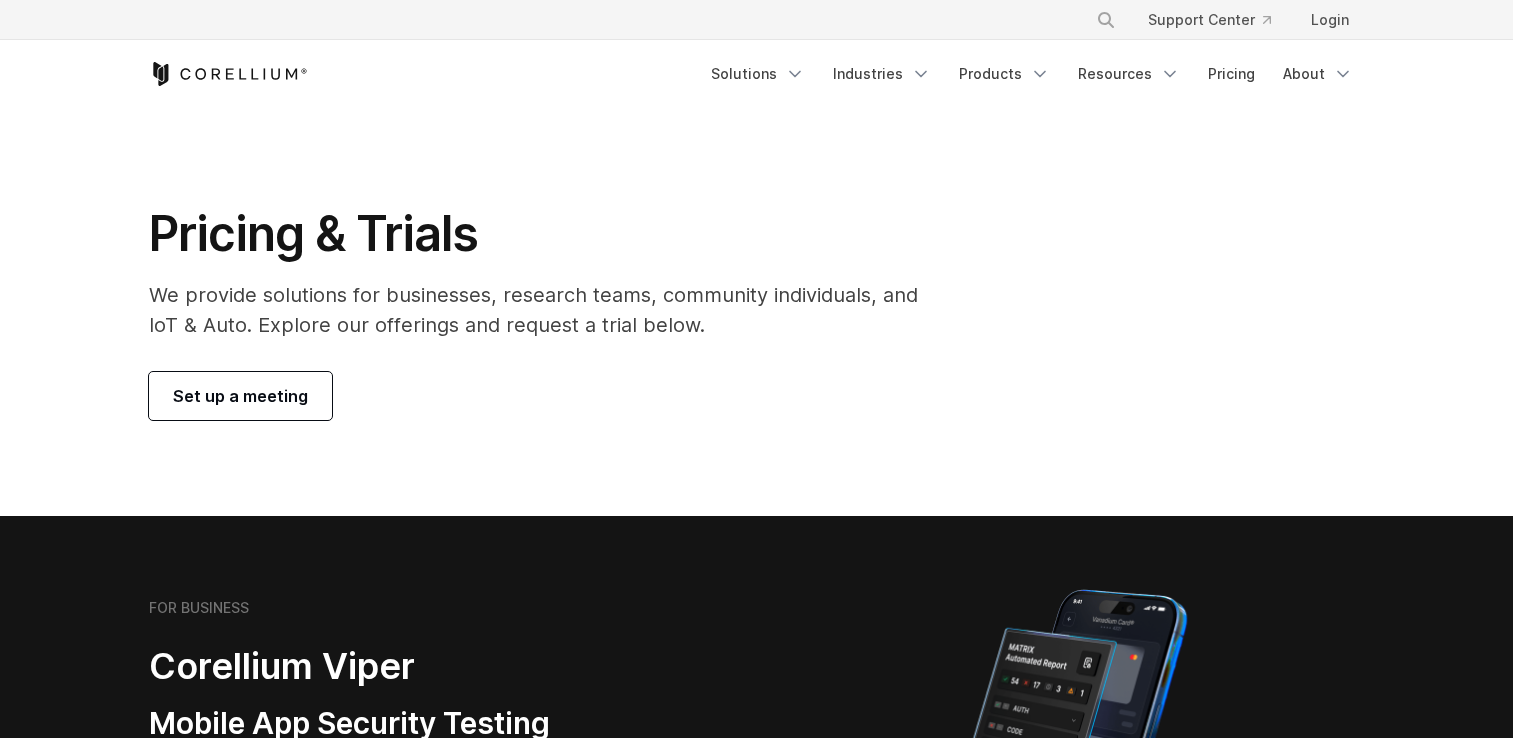 scroll, scrollTop: 0, scrollLeft: 0, axis: both 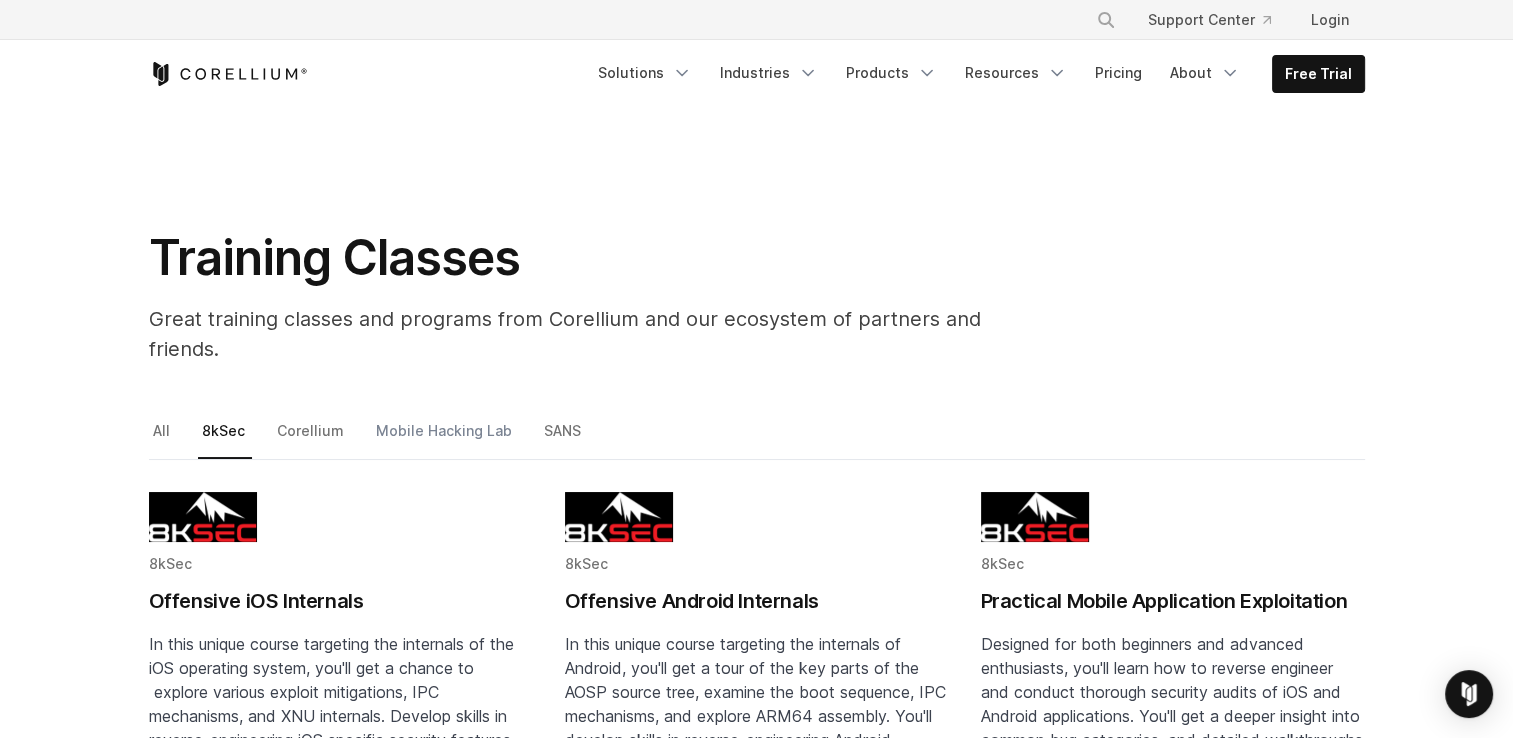 click on "Mobile Hacking Lab" at bounding box center [445, 439] 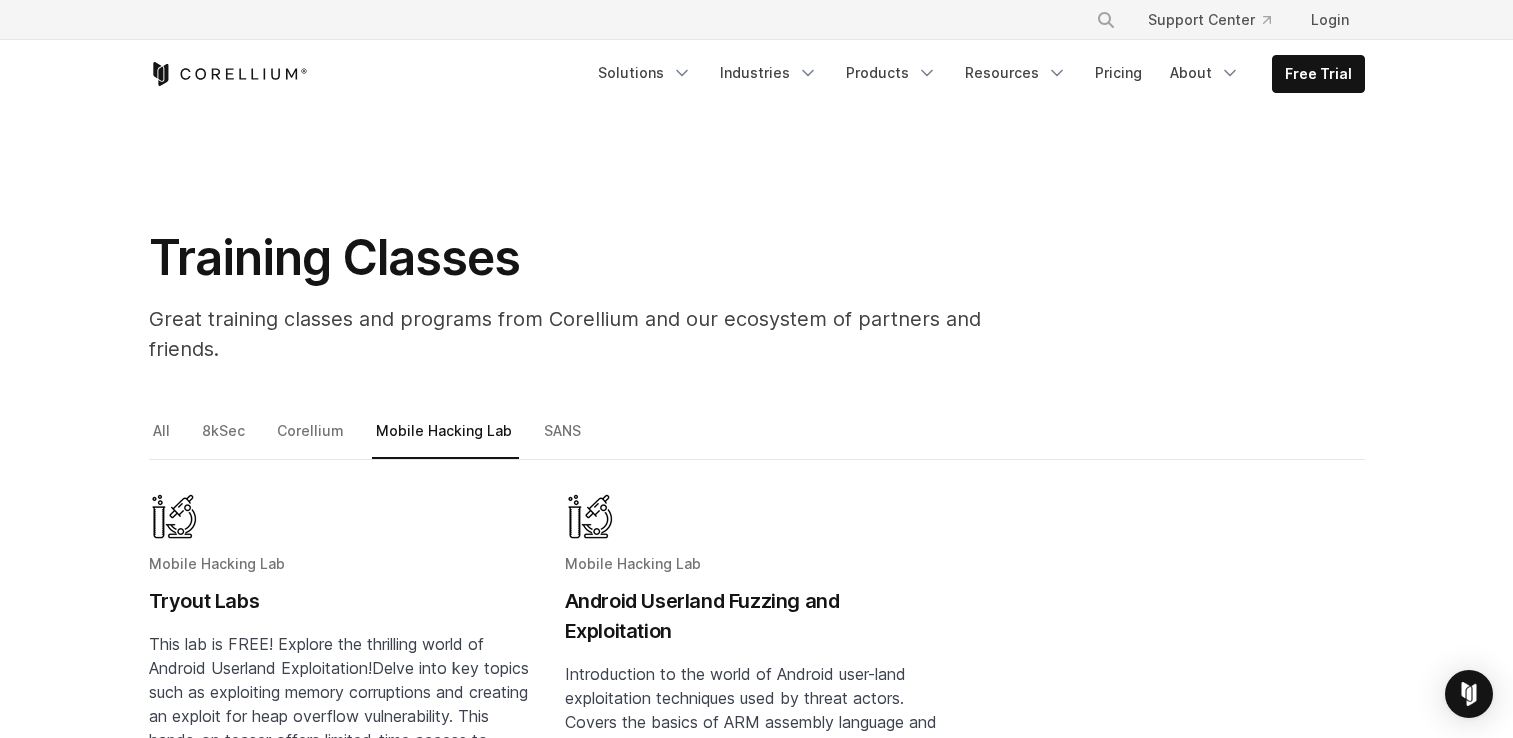 scroll, scrollTop: 300, scrollLeft: 0, axis: vertical 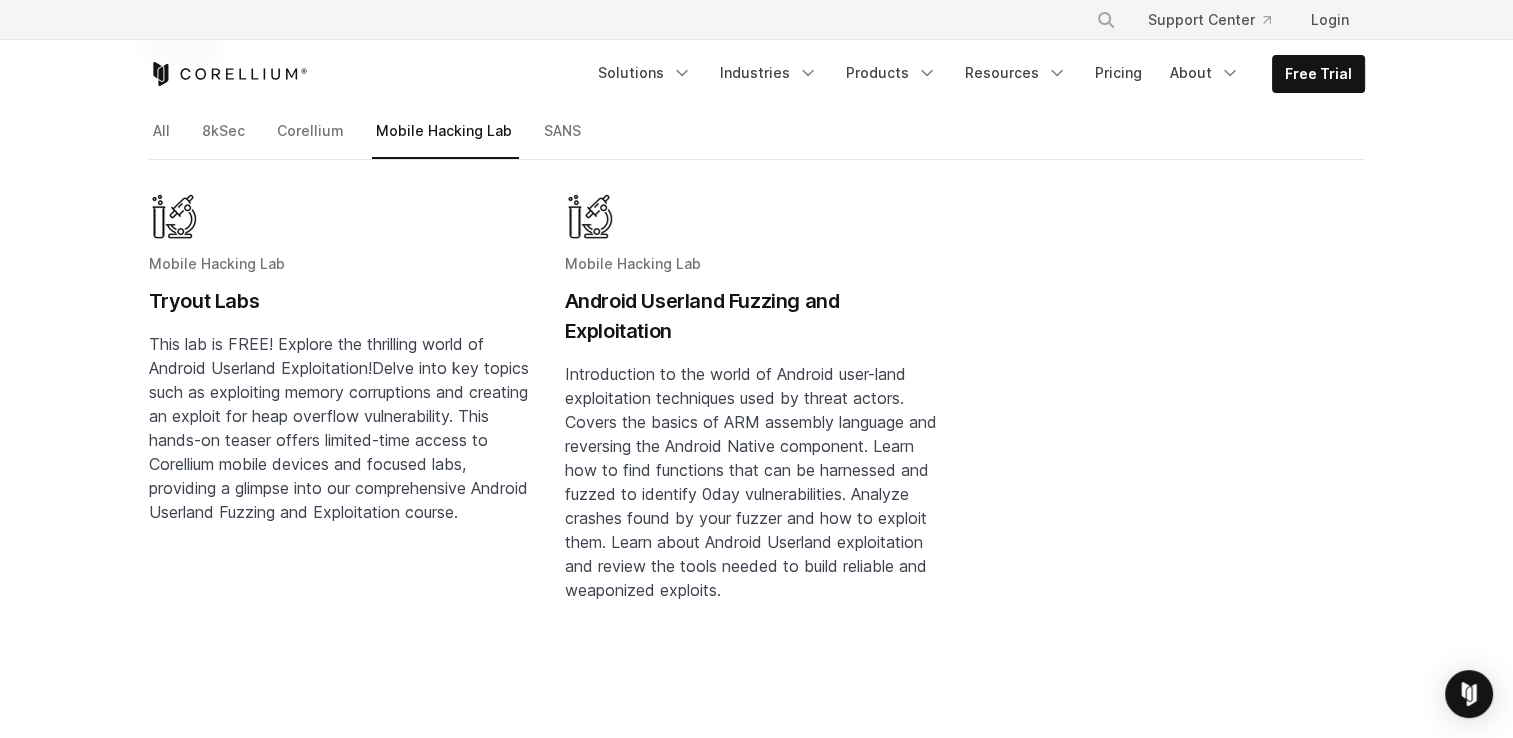 click on "Android Userland Fuzzing and Exploitation" at bounding box center [757, 316] 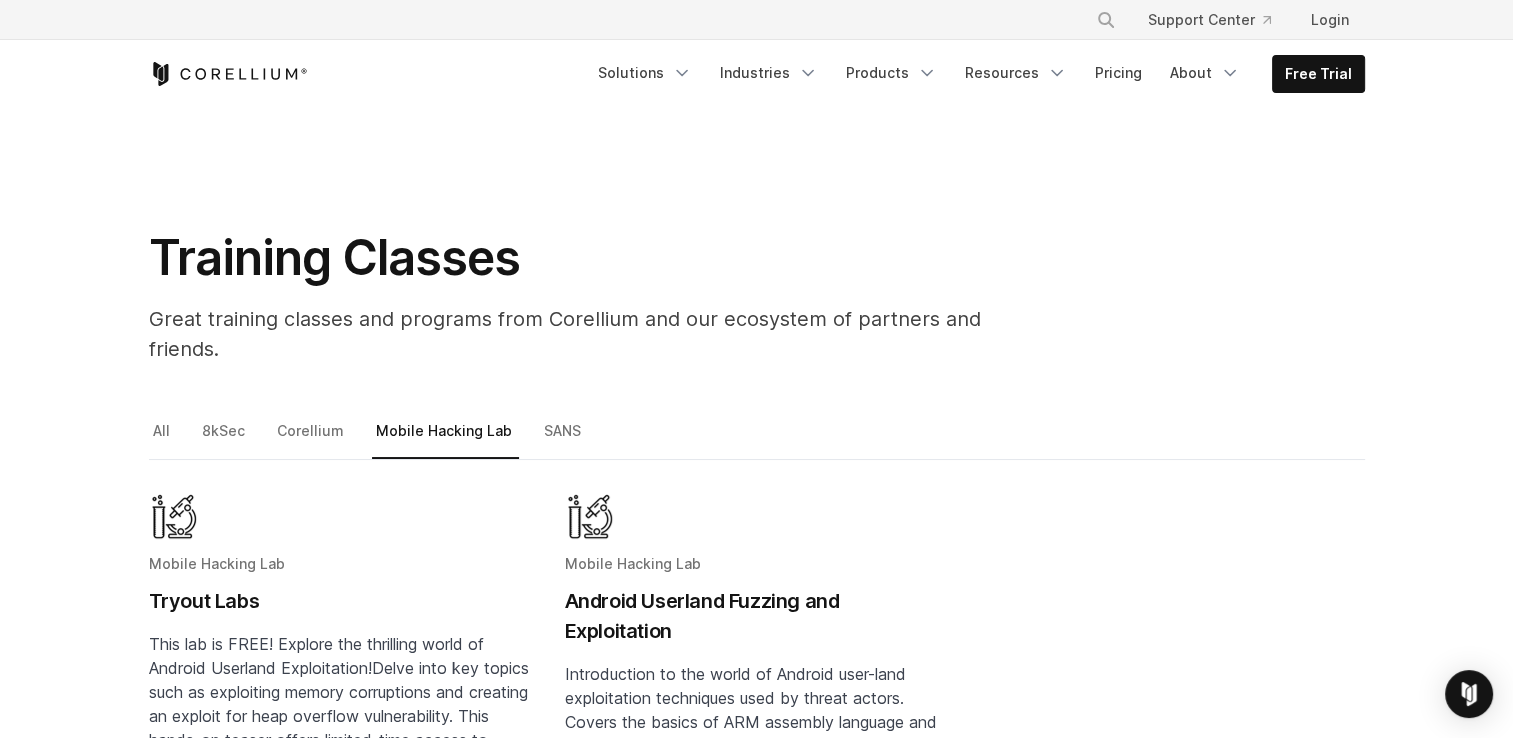 click on "Android Userland Fuzzing and Exploitation" at bounding box center [757, 616] 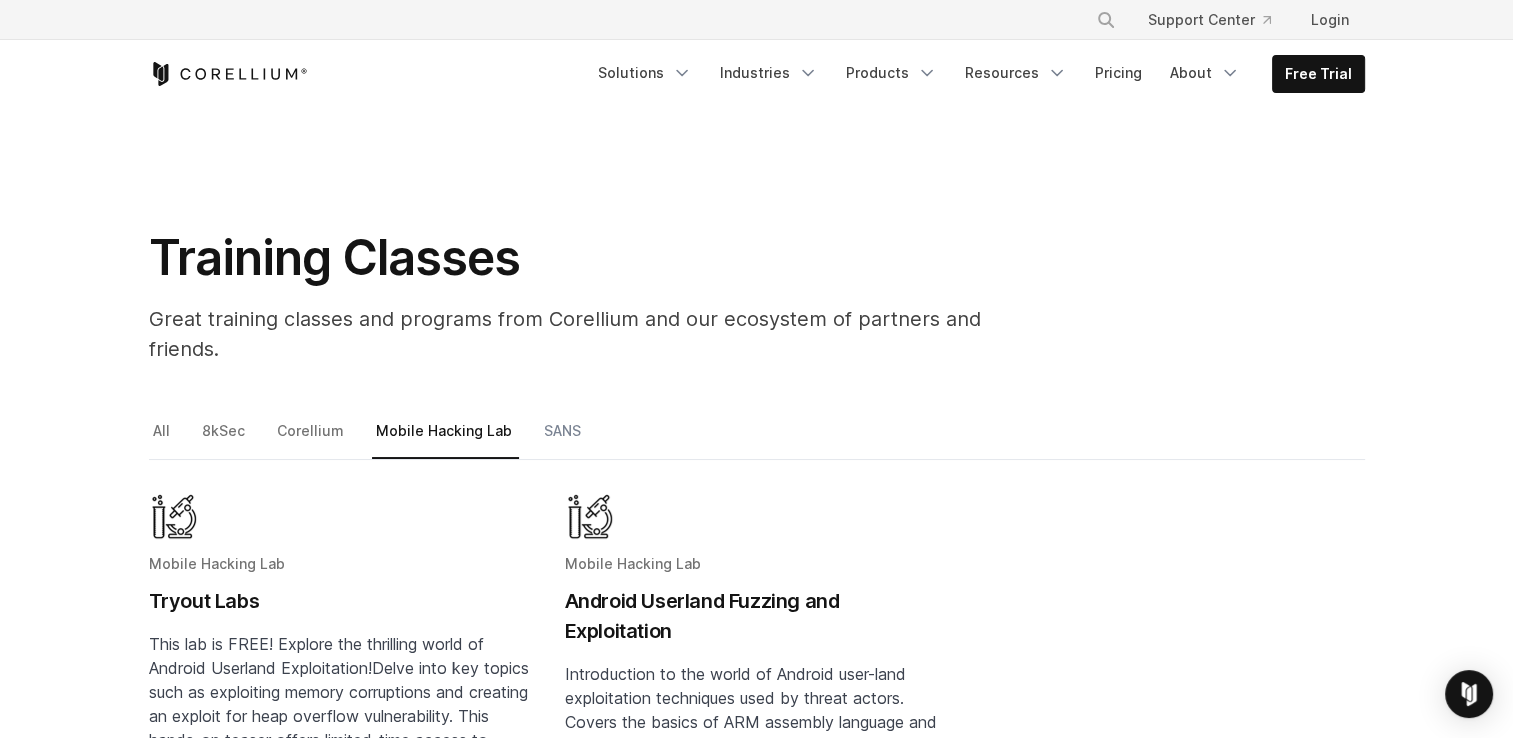 click on "SANS" at bounding box center (564, 439) 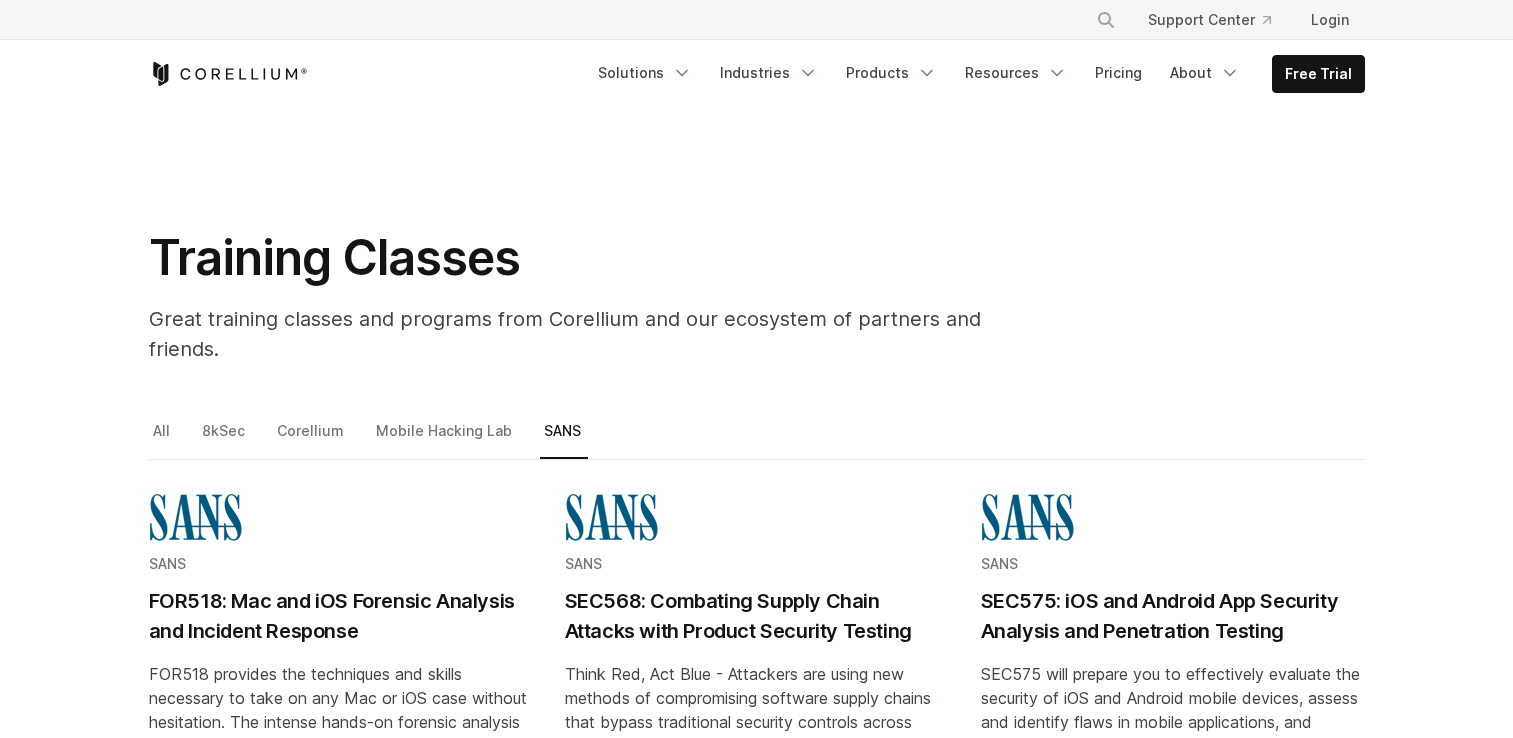 scroll, scrollTop: 500, scrollLeft: 0, axis: vertical 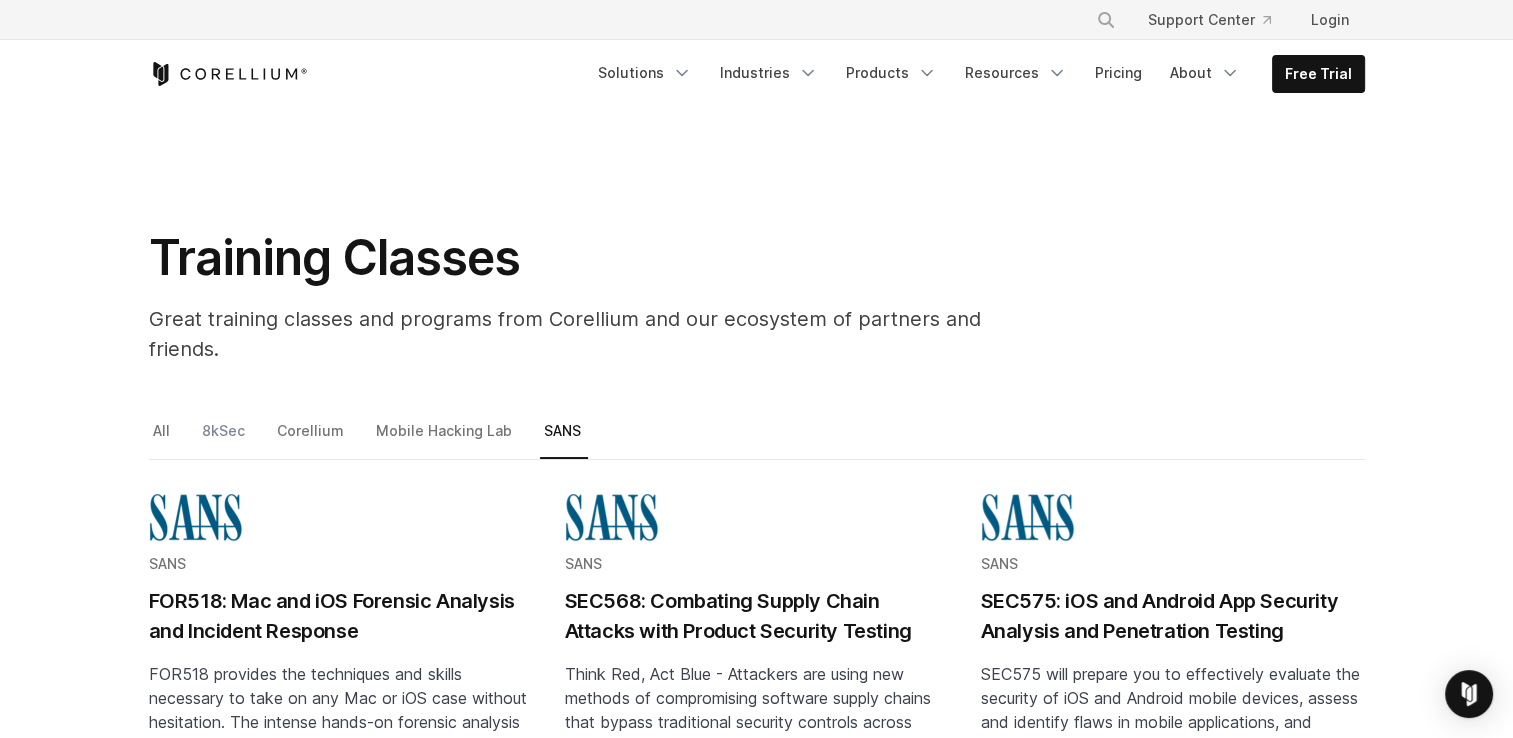 click on "8kSec" at bounding box center (225, 439) 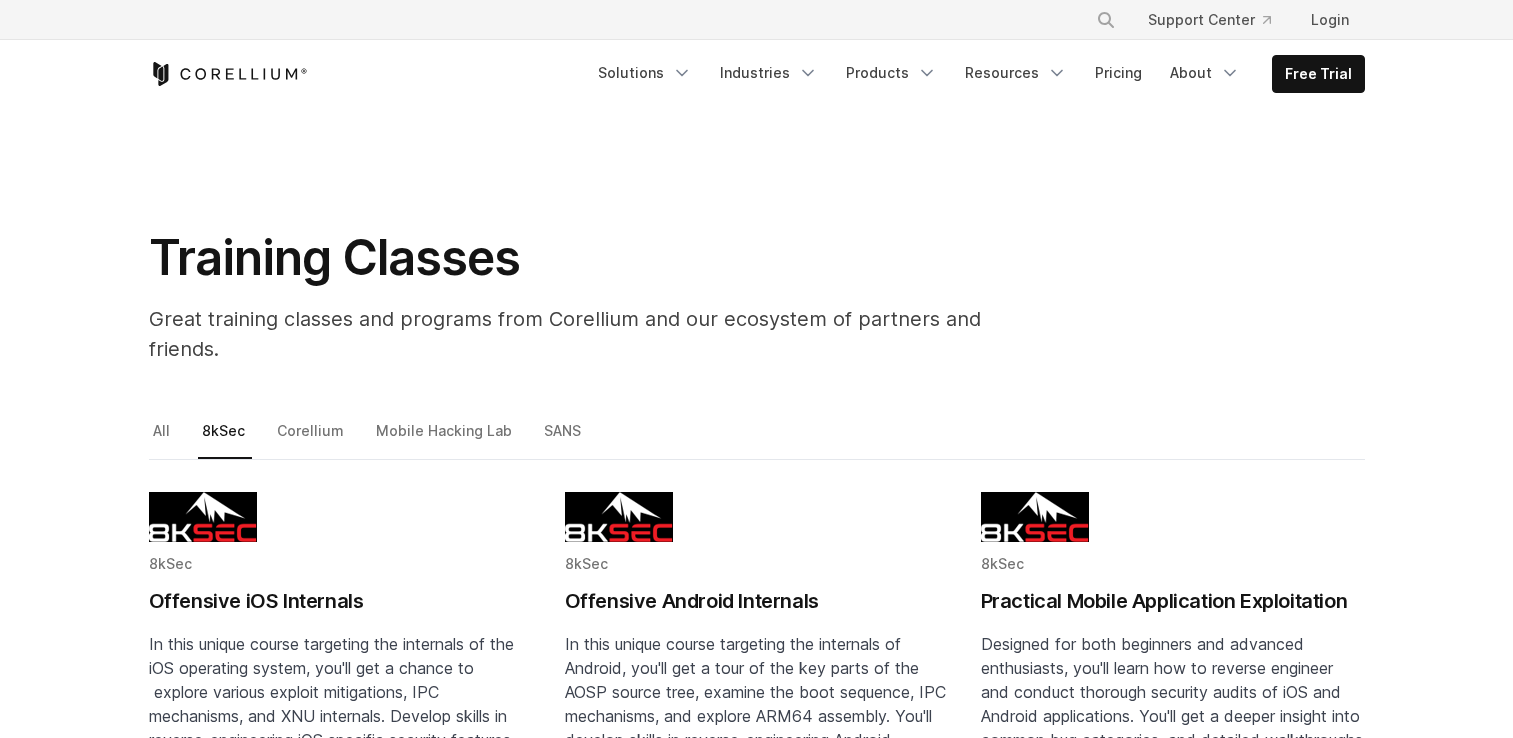 scroll, scrollTop: 0, scrollLeft: 0, axis: both 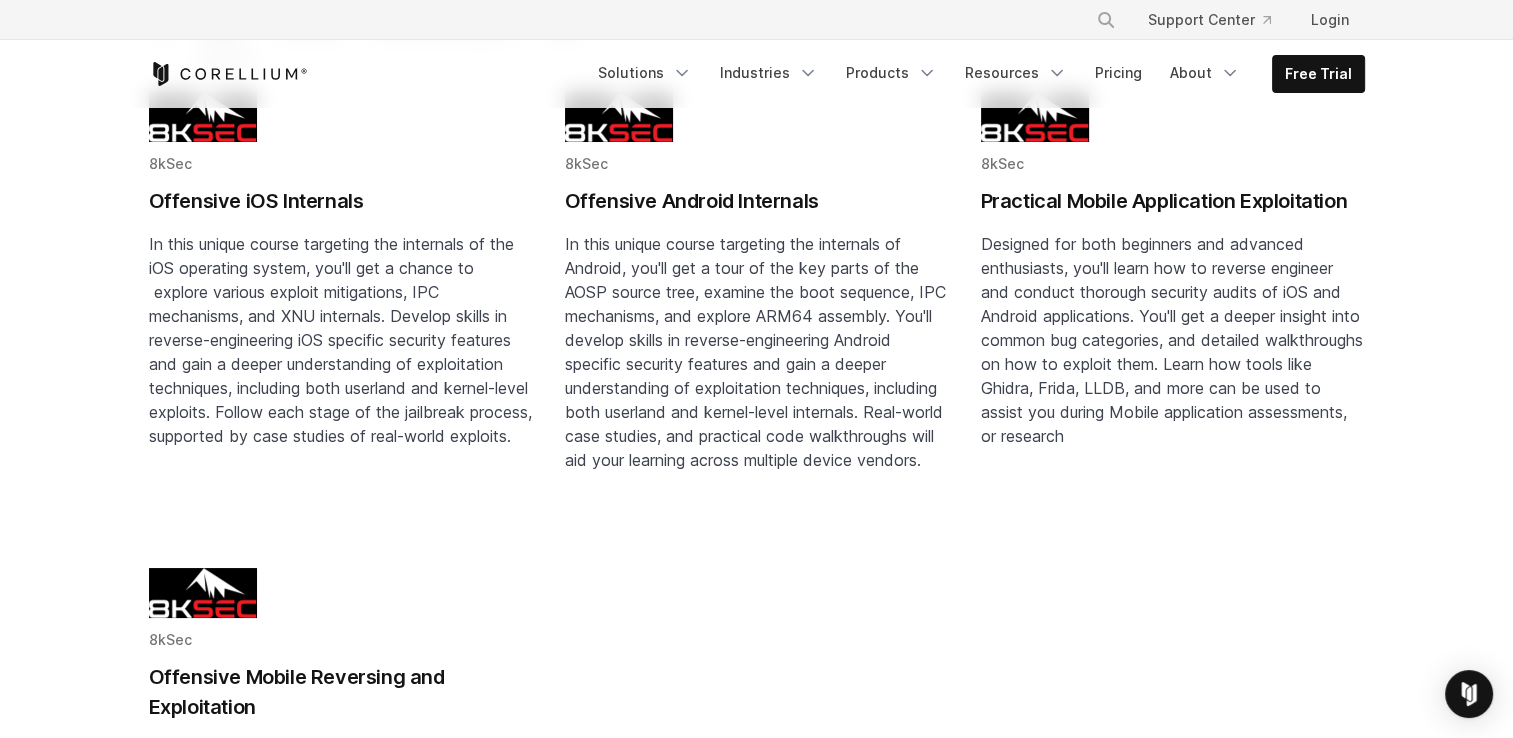 click on "Practical Mobile Application Exploitation" at bounding box center (1173, 201) 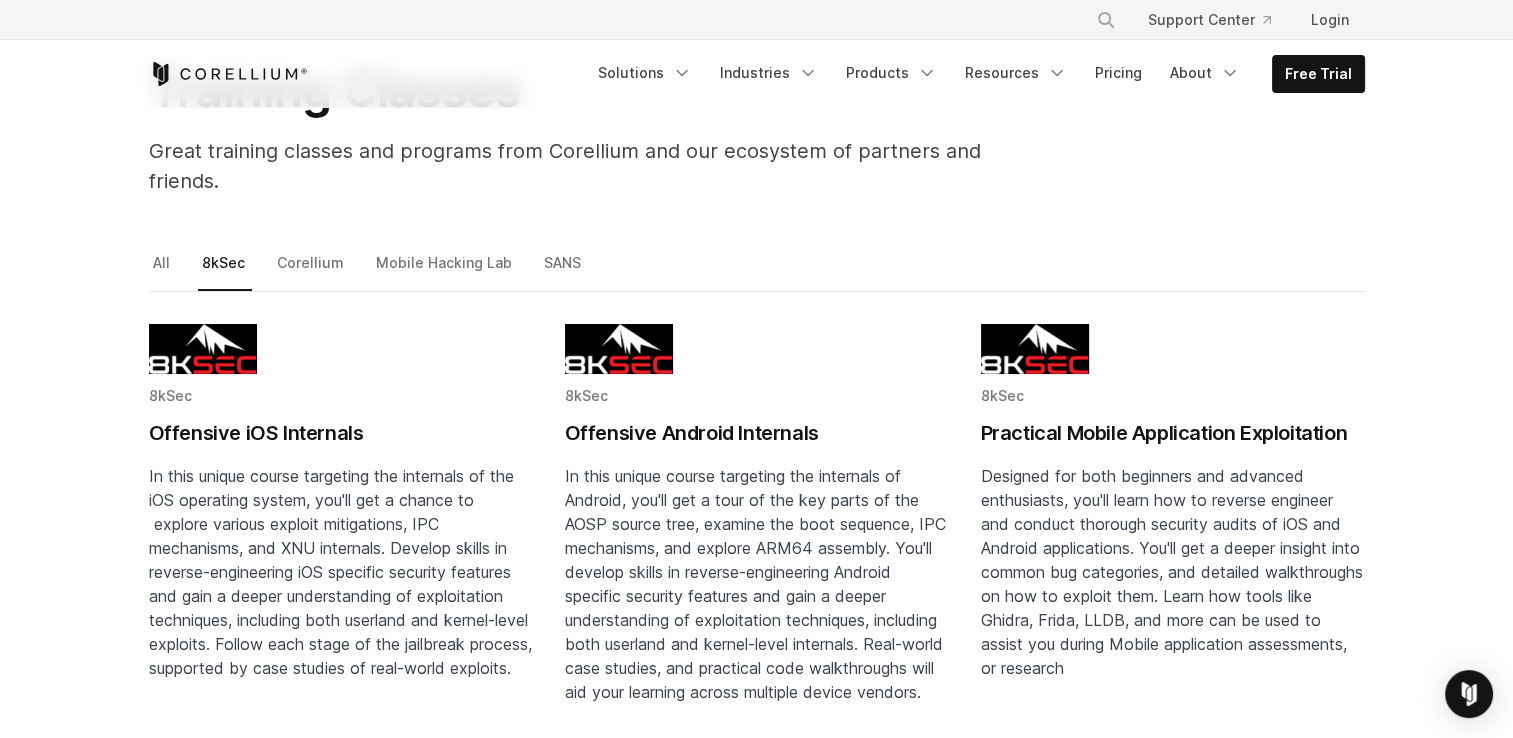 scroll, scrollTop: 0, scrollLeft: 0, axis: both 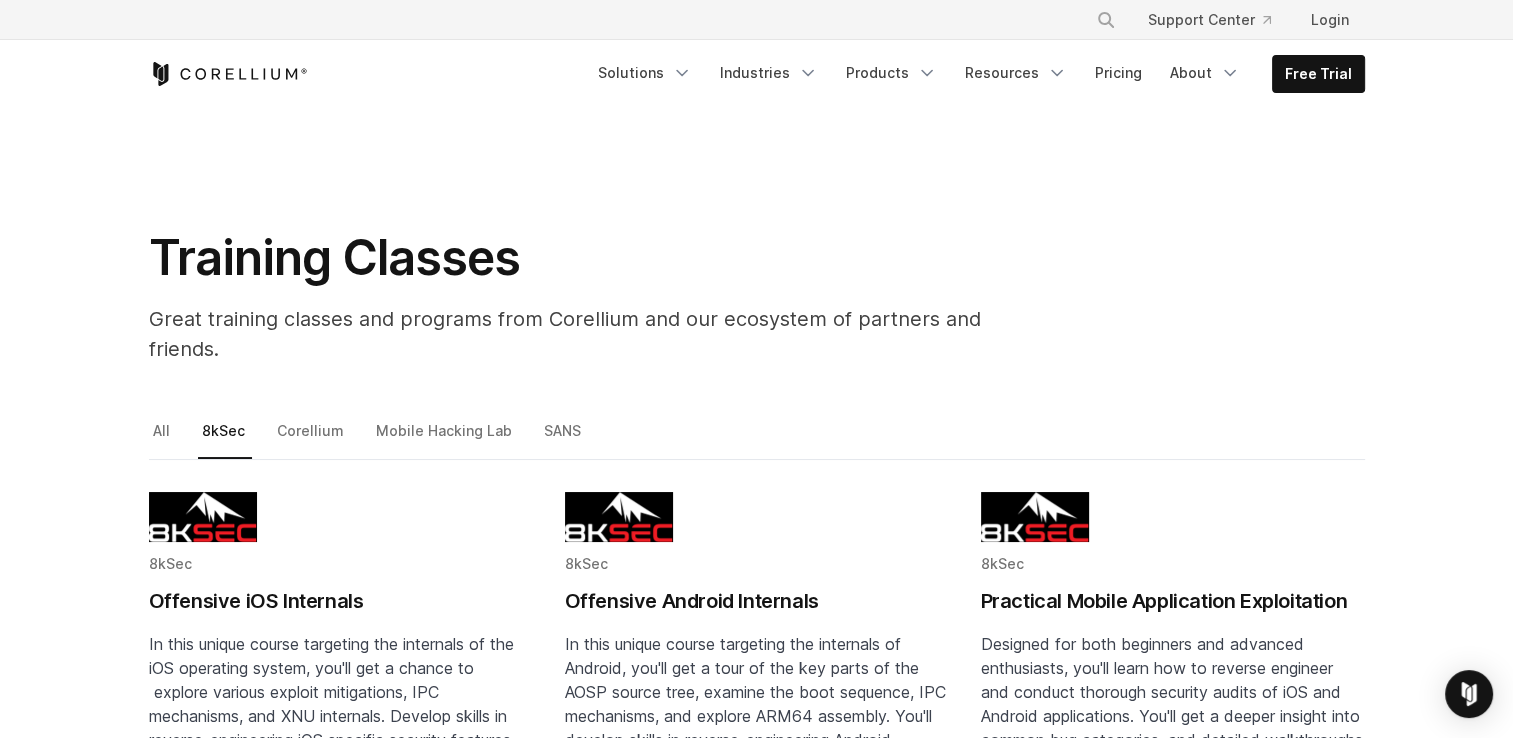 click on "Training Classes" at bounding box center (599, 258) 